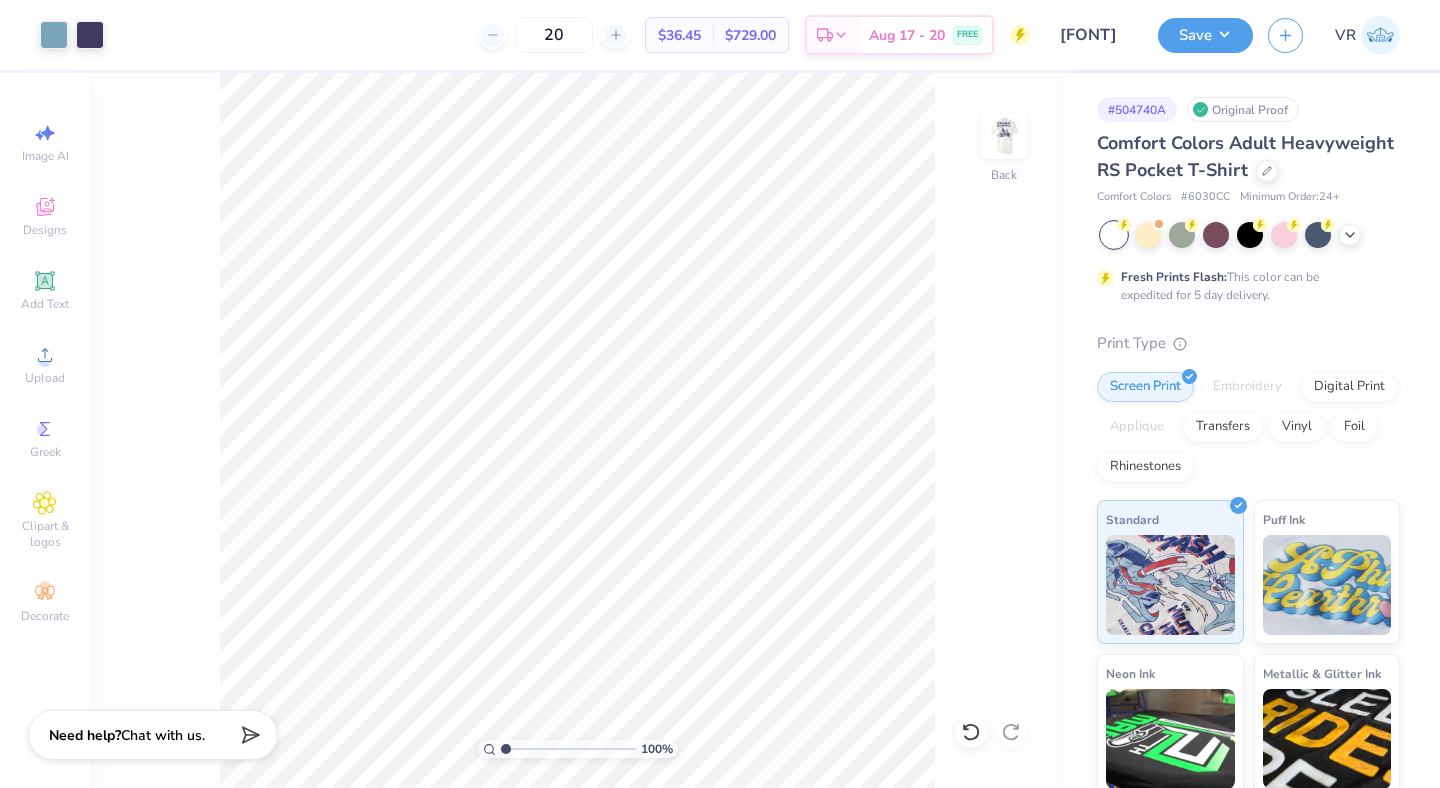 scroll, scrollTop: 0, scrollLeft: 0, axis: both 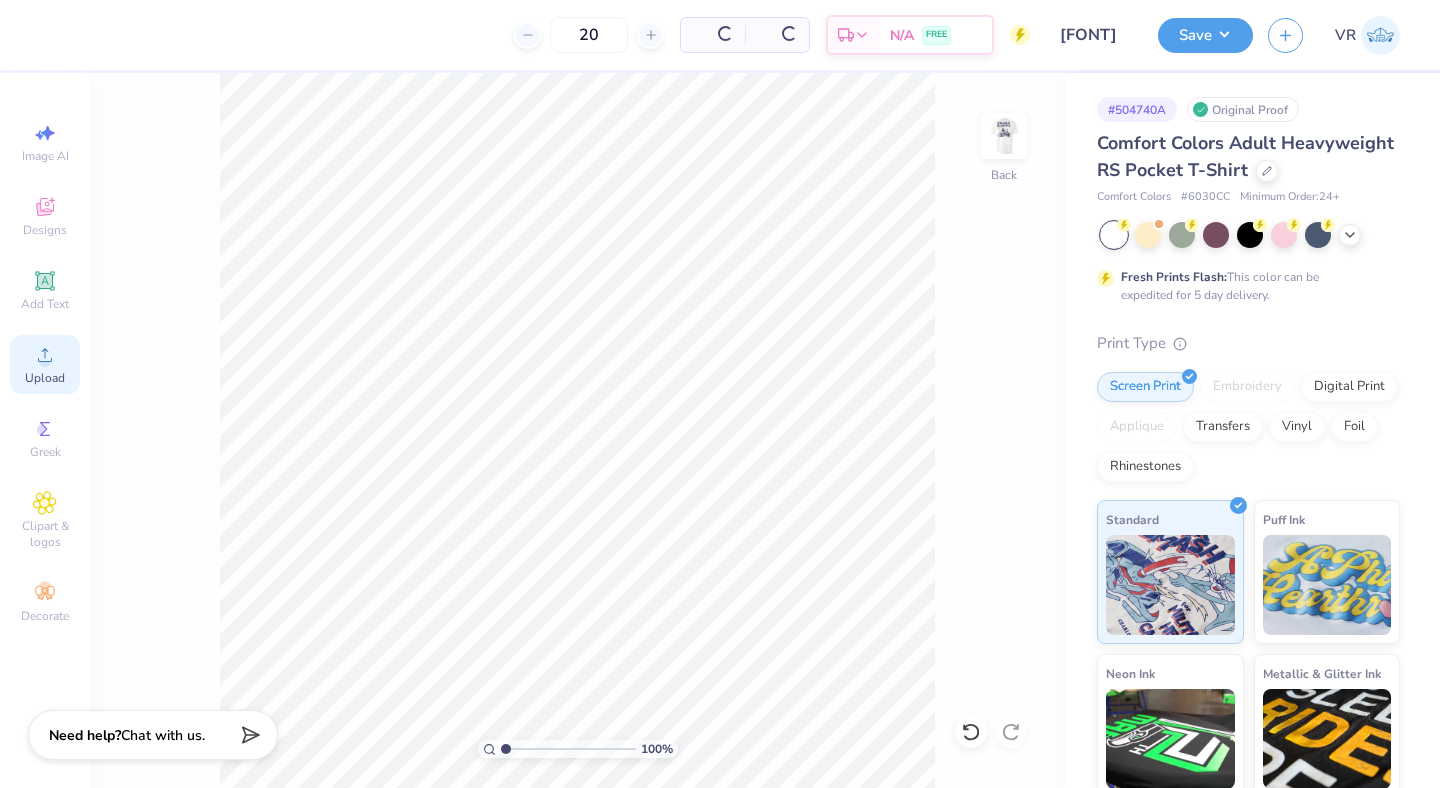 click on "Upload" at bounding box center (45, 364) 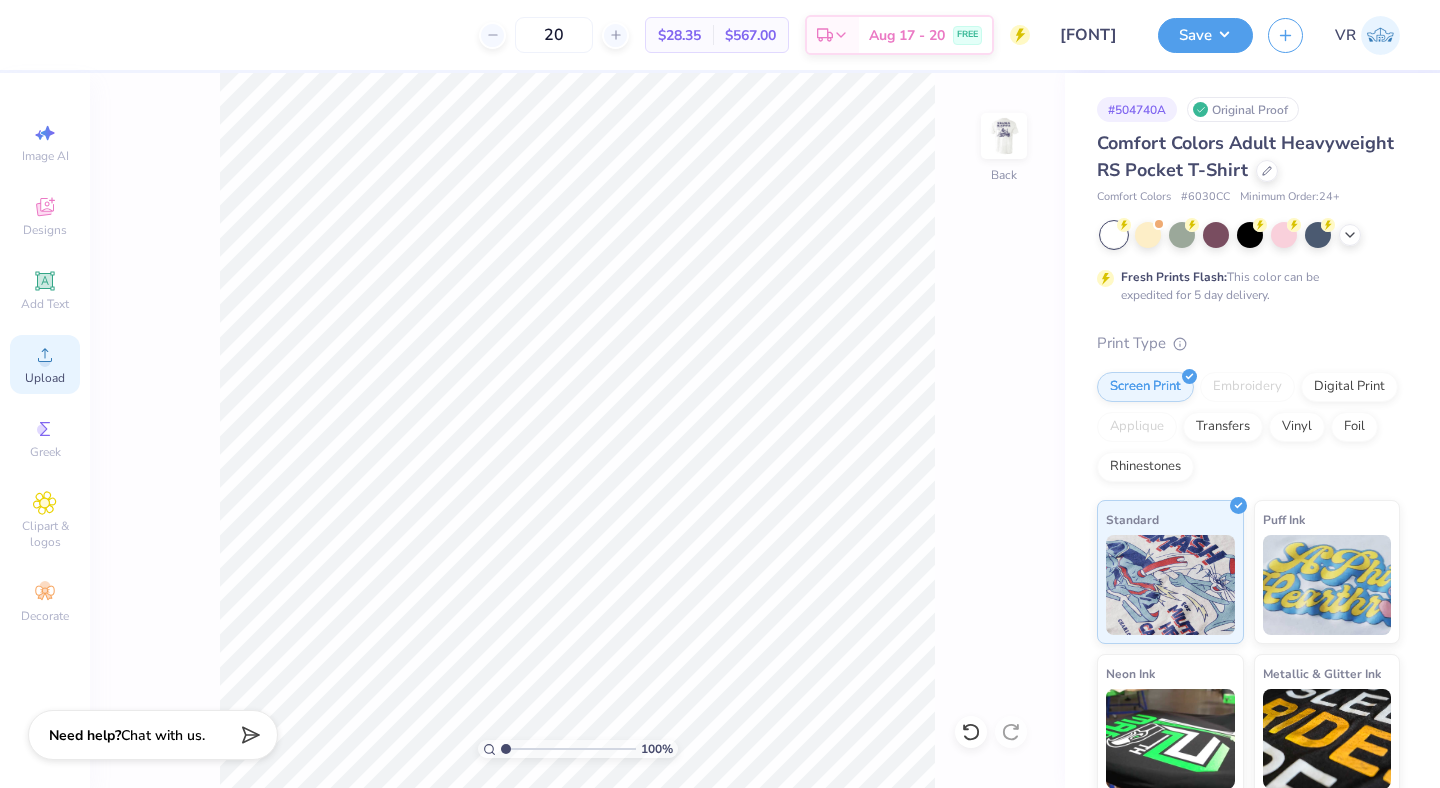 click on "Upload" at bounding box center [45, 378] 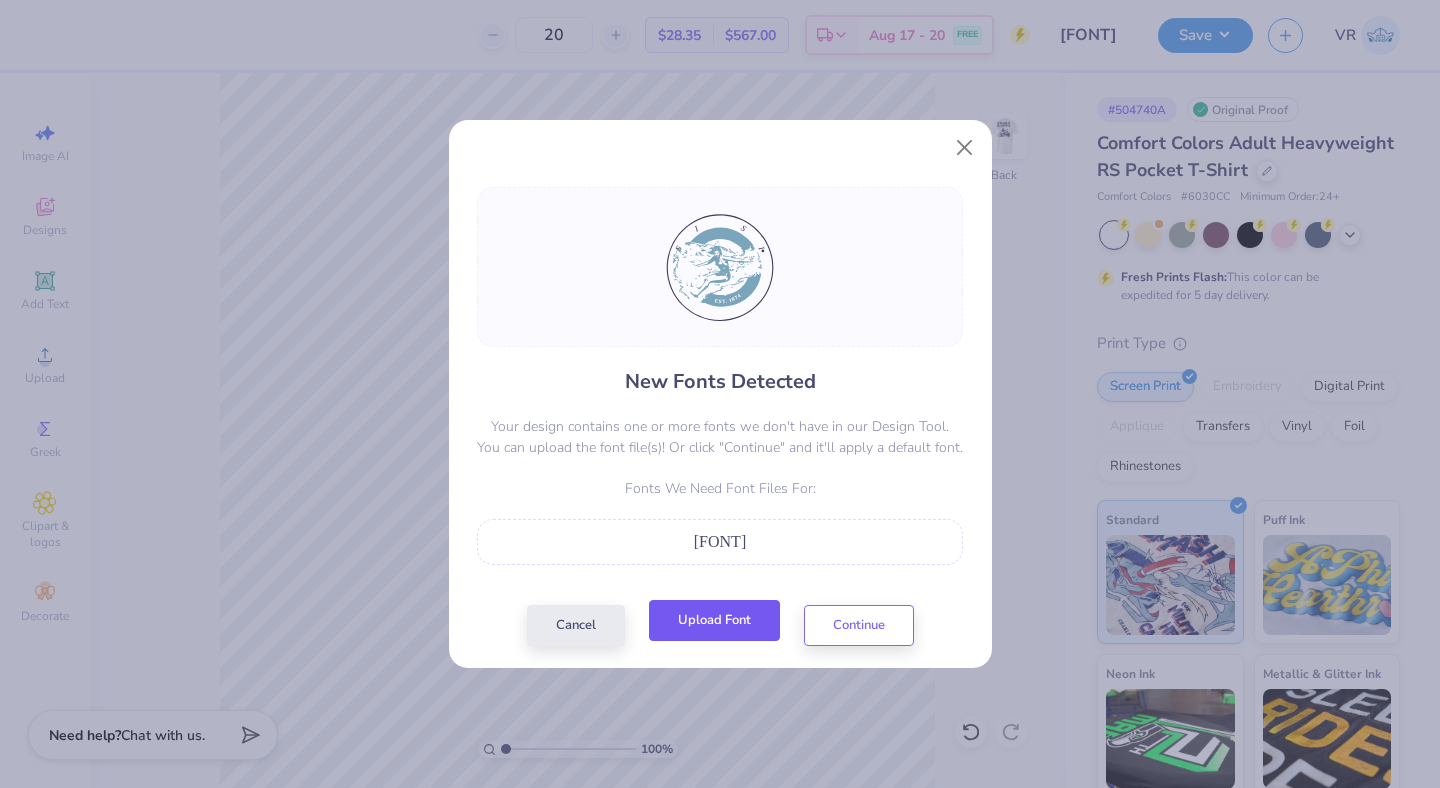 click on "Upload Font" at bounding box center [714, 620] 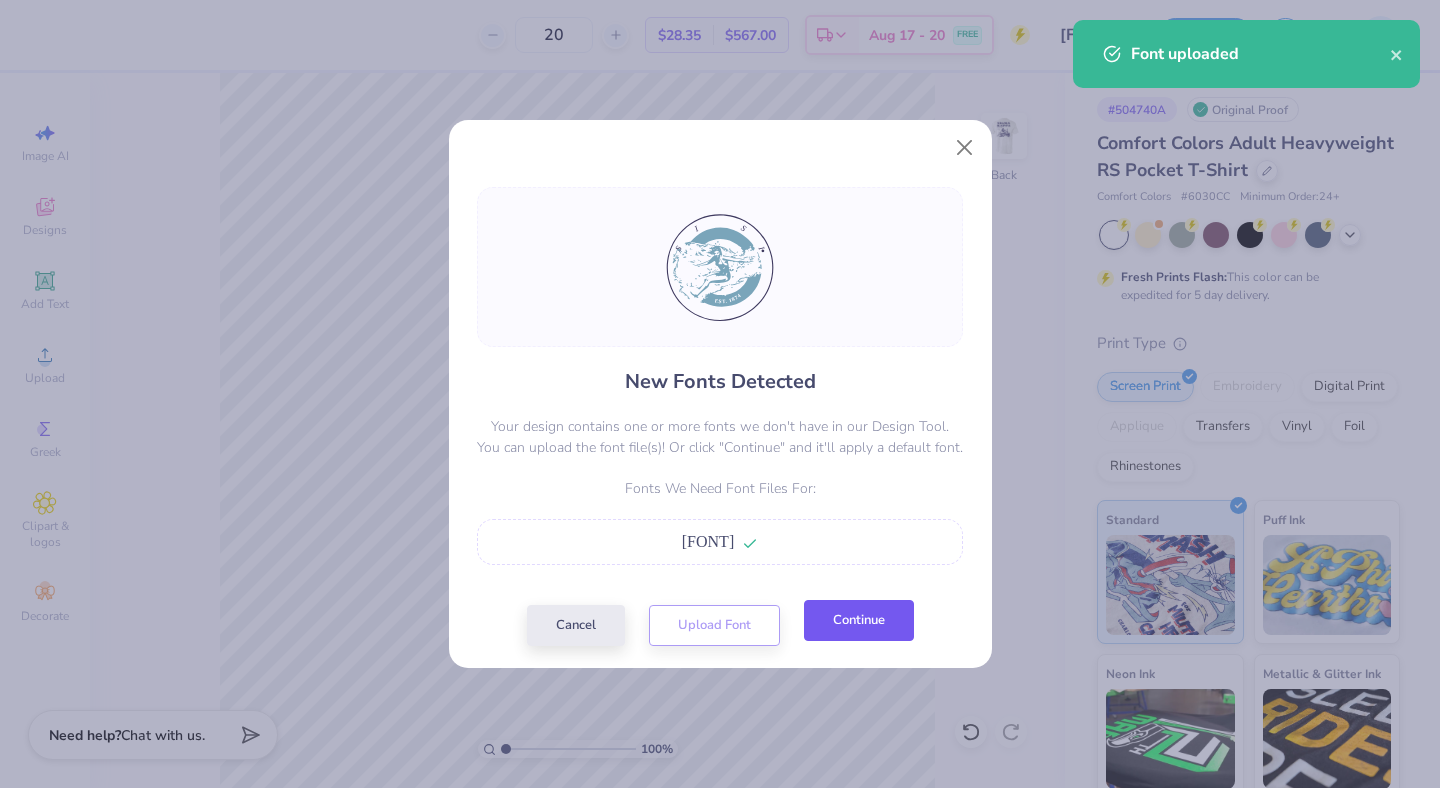 click on "Continue" at bounding box center [859, 620] 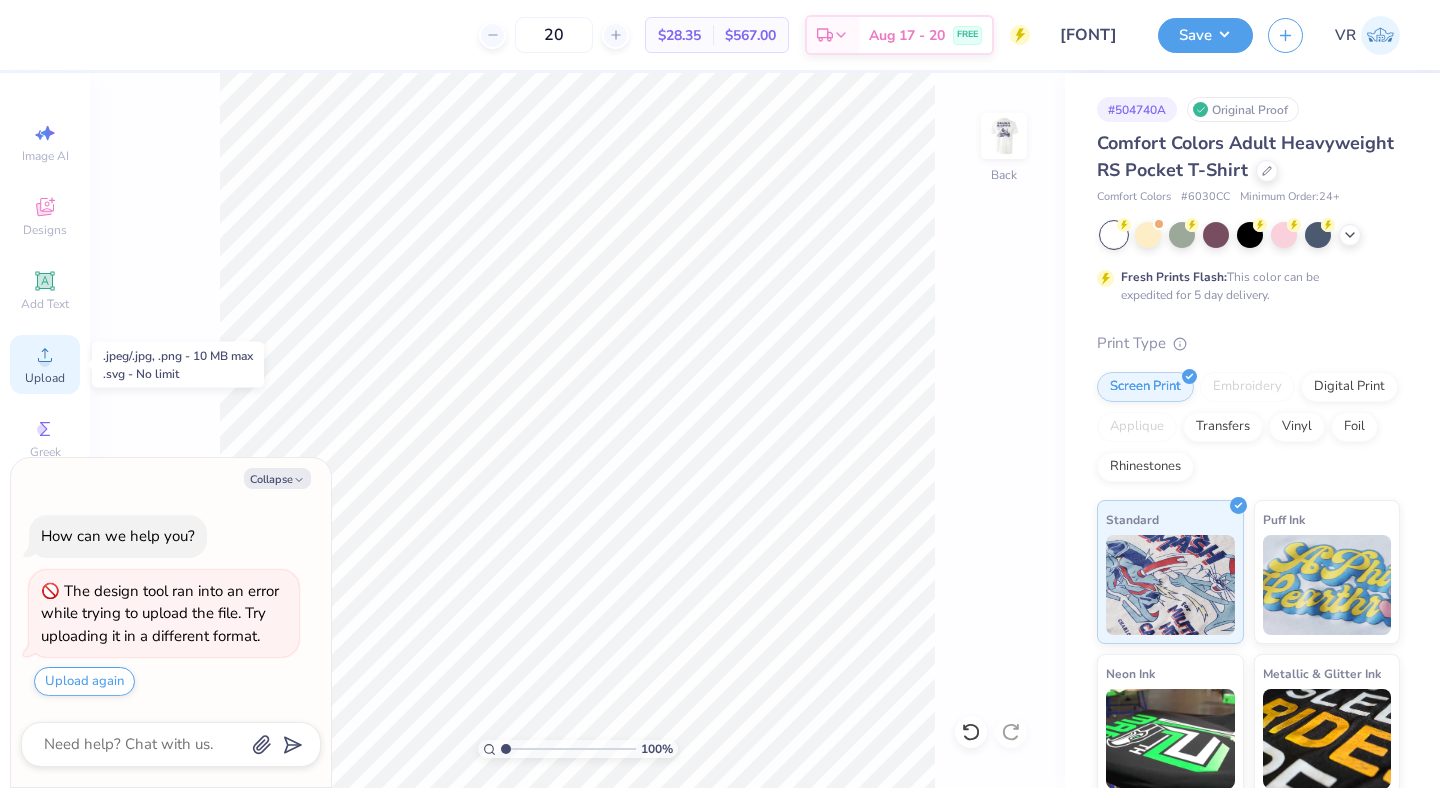 click on "Upload" at bounding box center (45, 364) 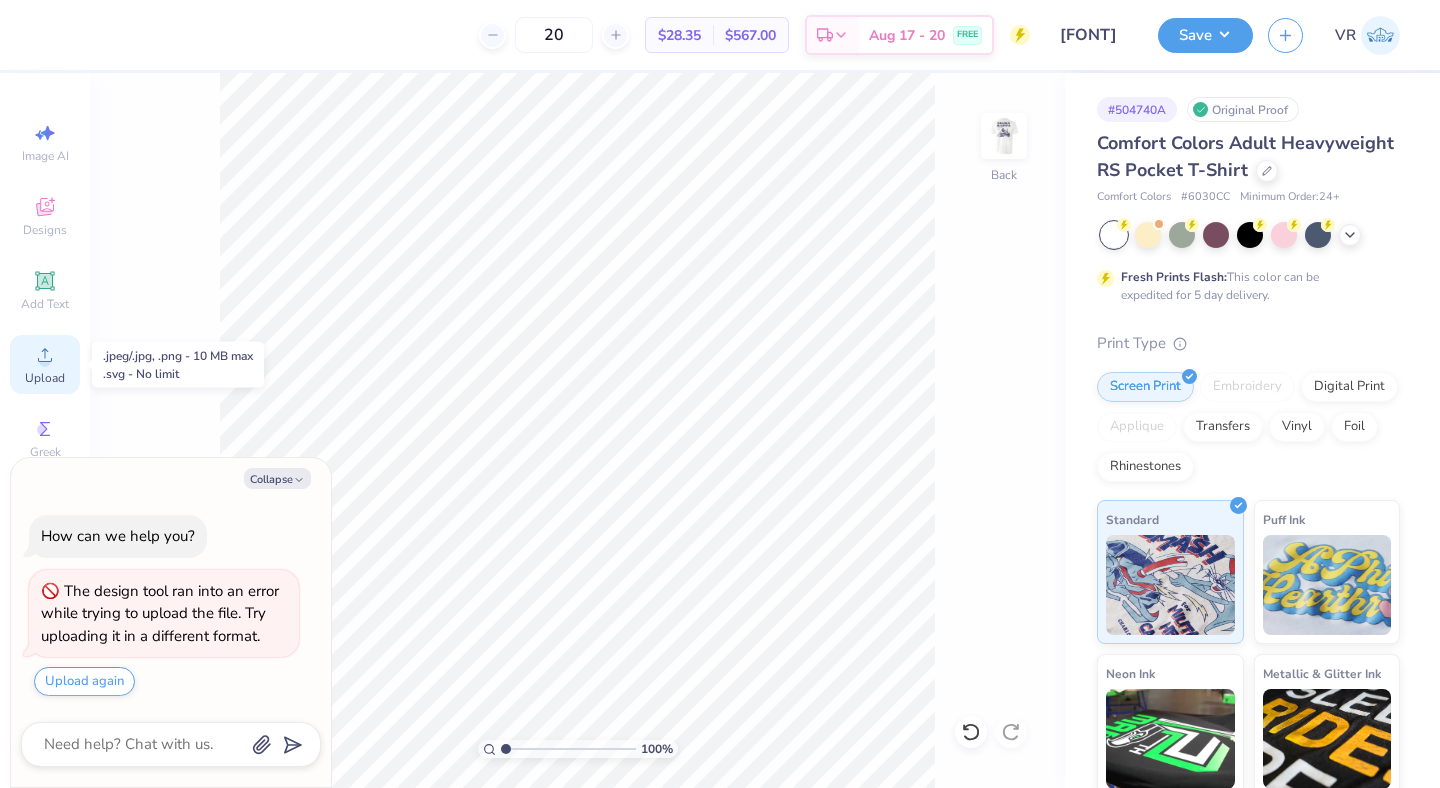 click on "Upload" at bounding box center [45, 378] 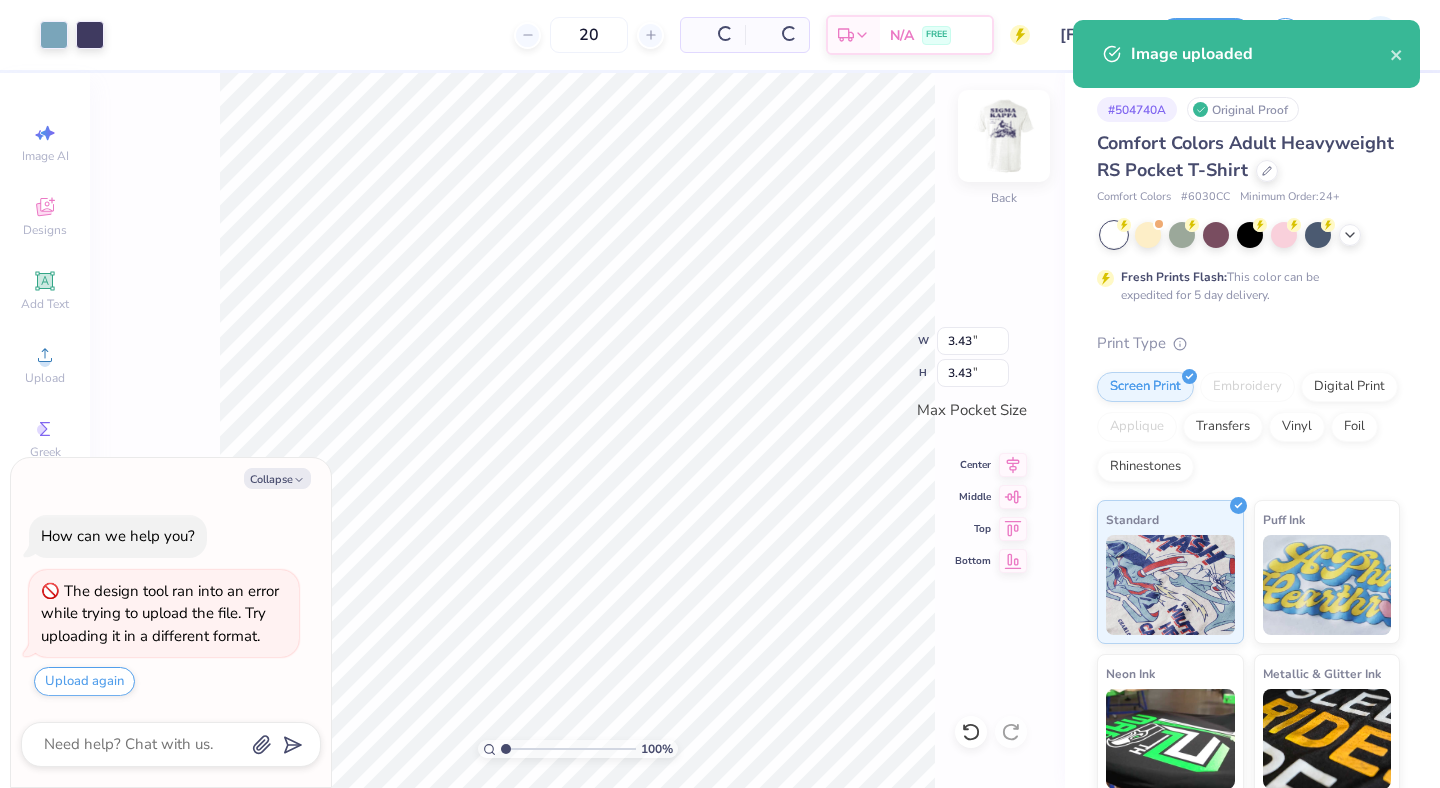 click at bounding box center [1004, 136] 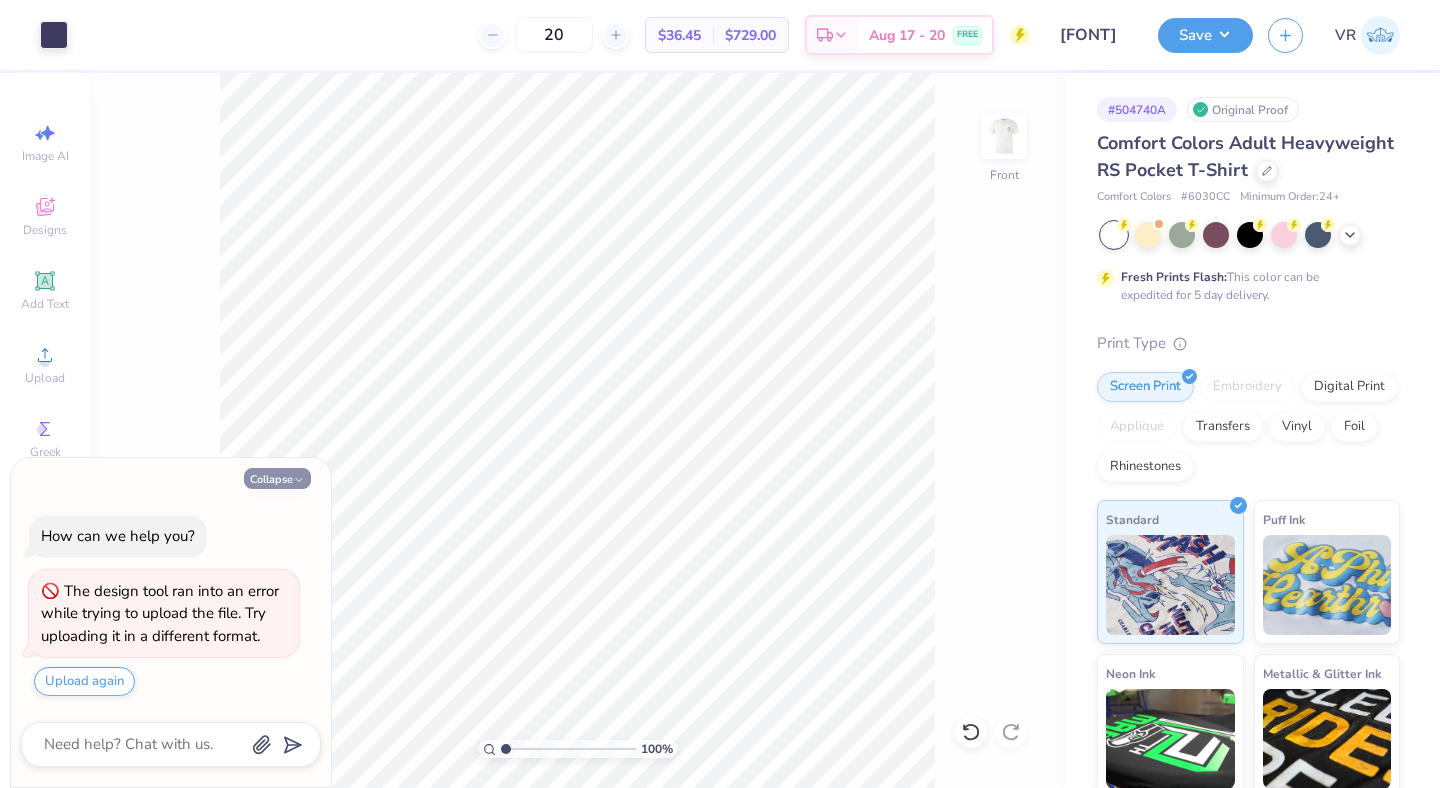 click 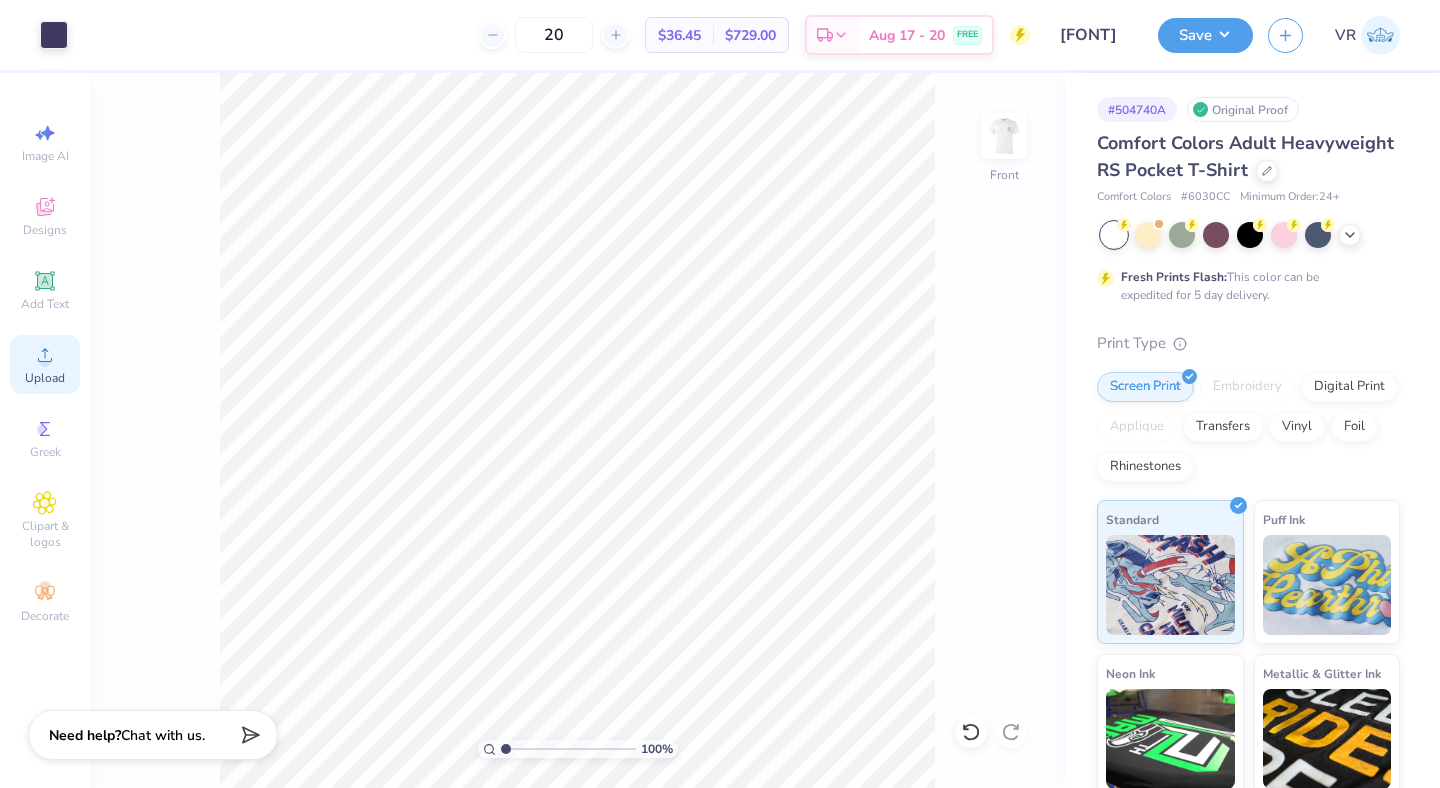 click on "Upload" at bounding box center (45, 364) 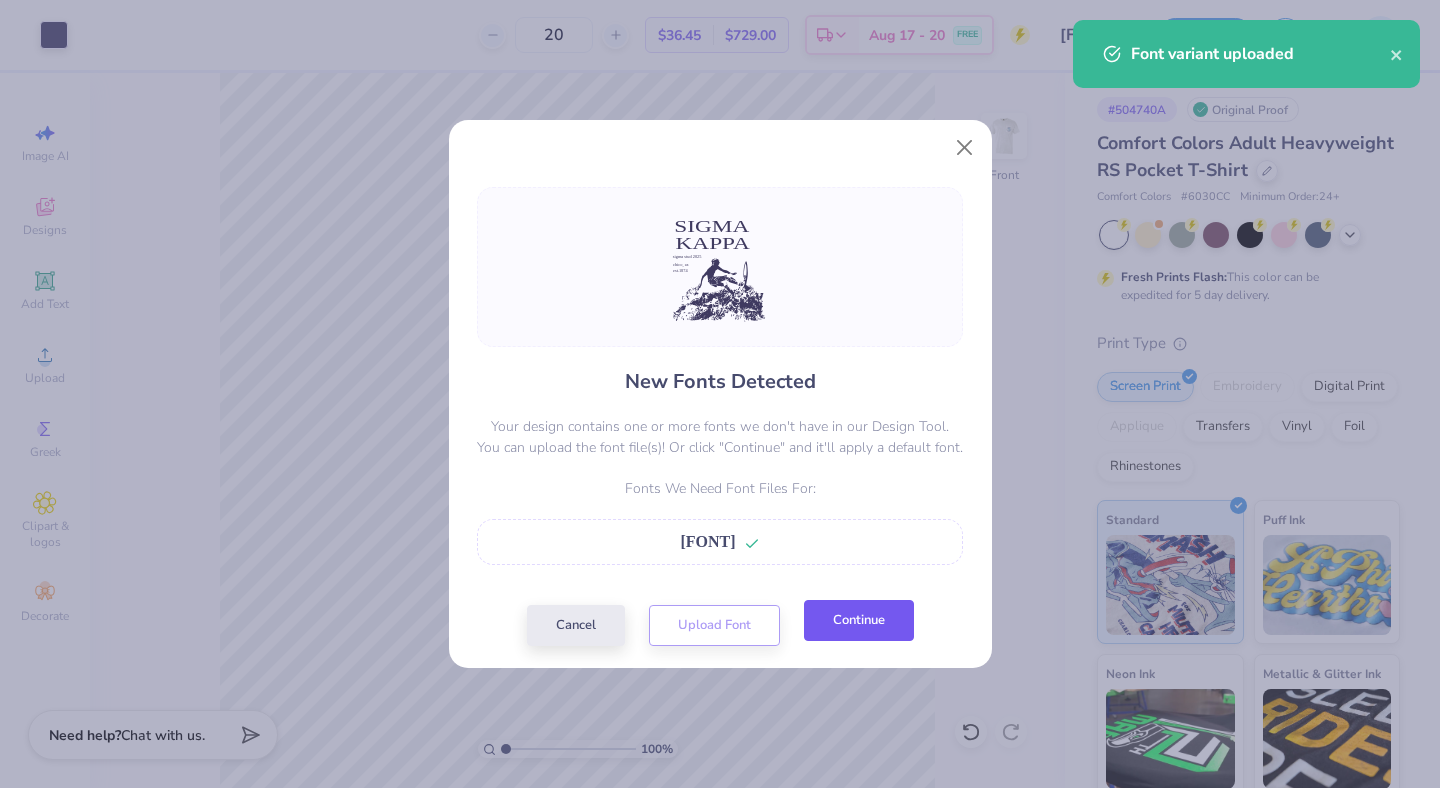 click on "Continue" at bounding box center (859, 620) 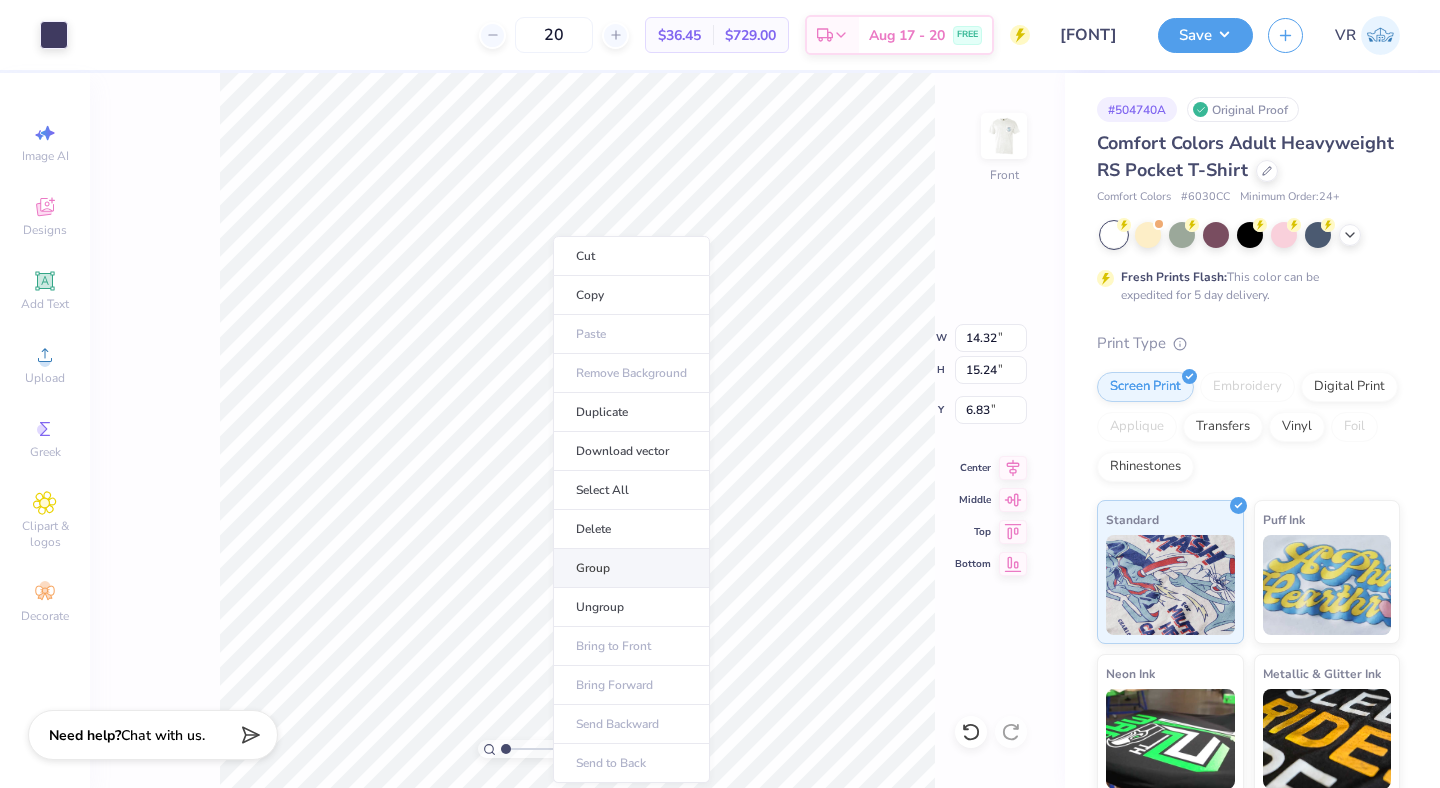 click on "Group" at bounding box center [631, 568] 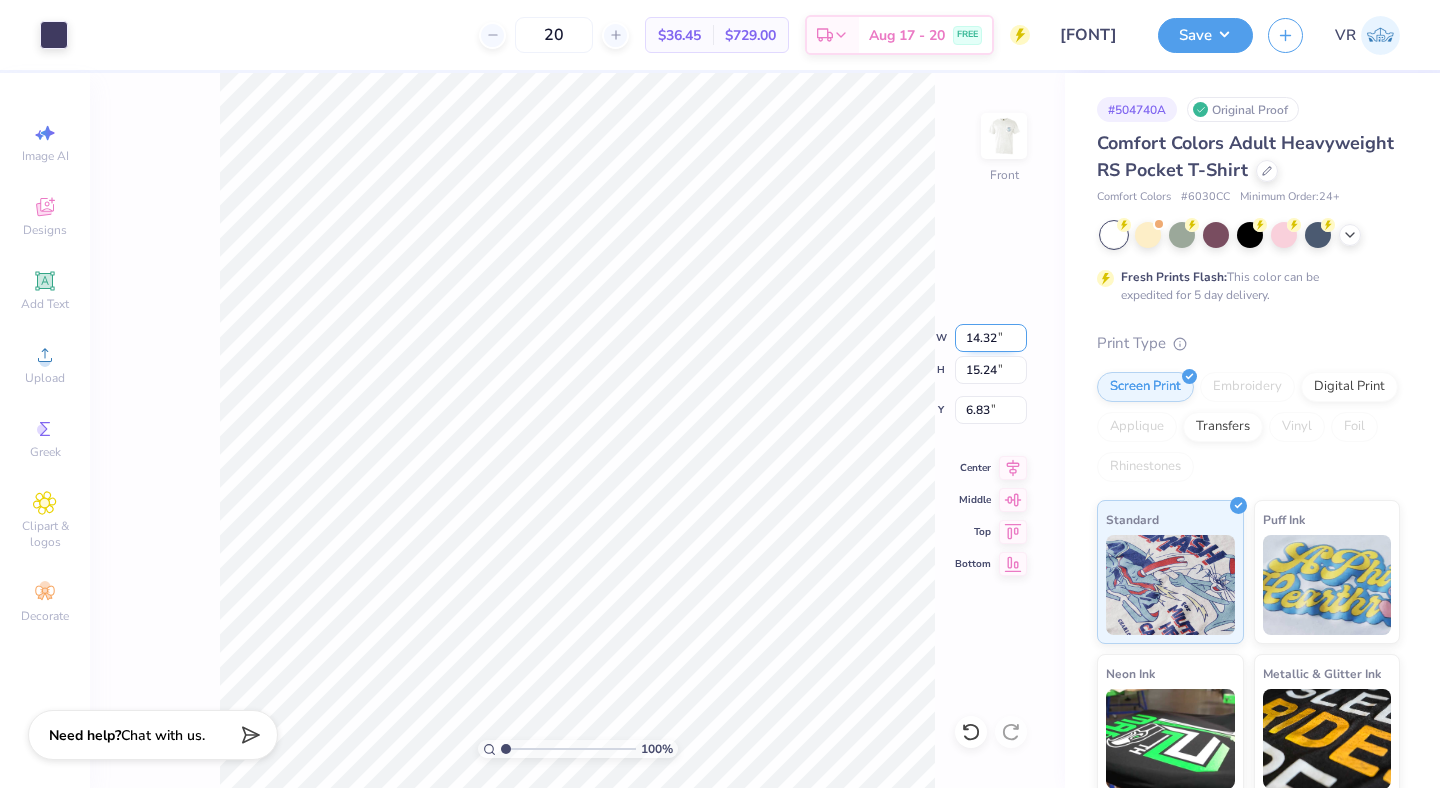 click on "14.32" at bounding box center [991, 338] 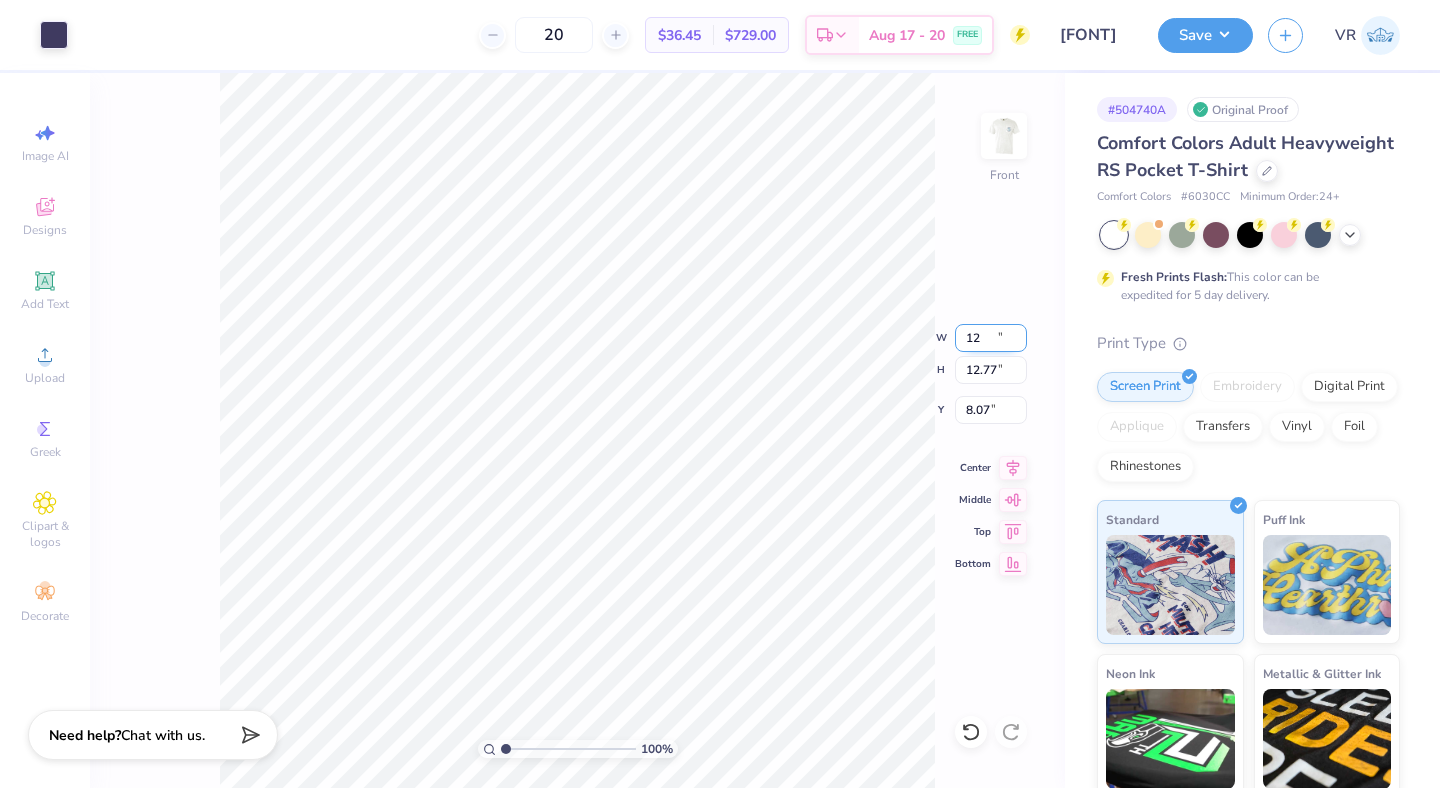 type on "12.00" 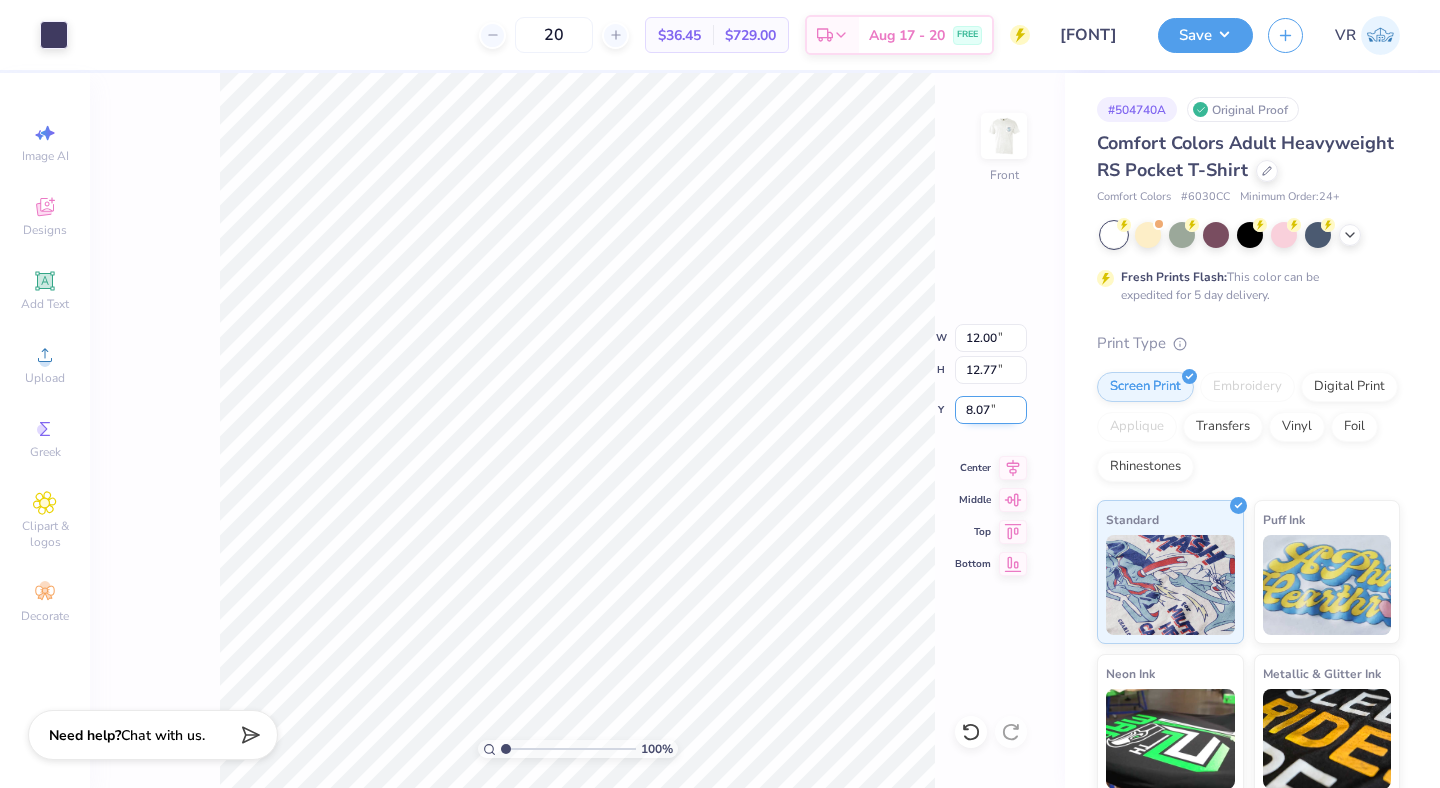 click on "8.07" at bounding box center (991, 410) 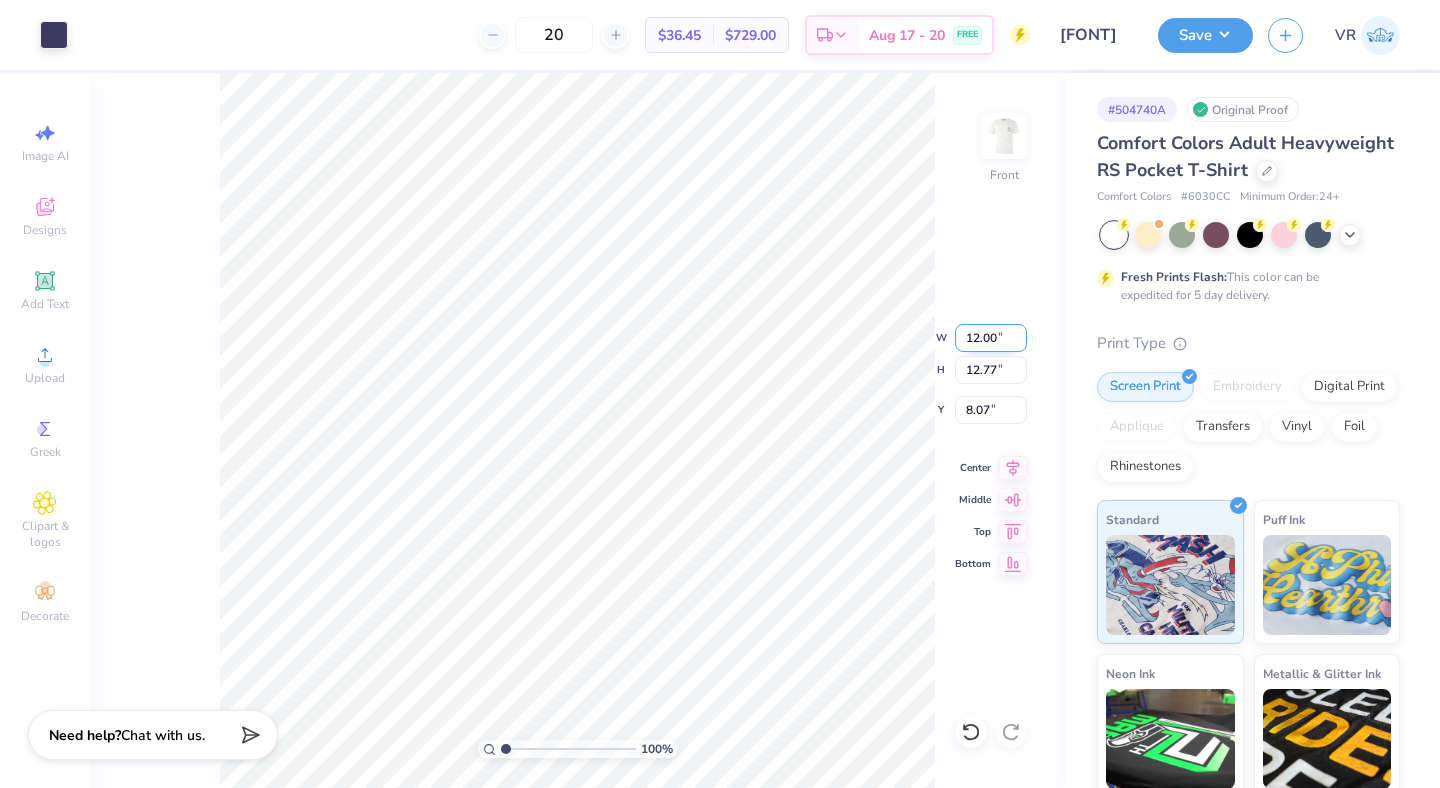 click on "12.00" at bounding box center [991, 338] 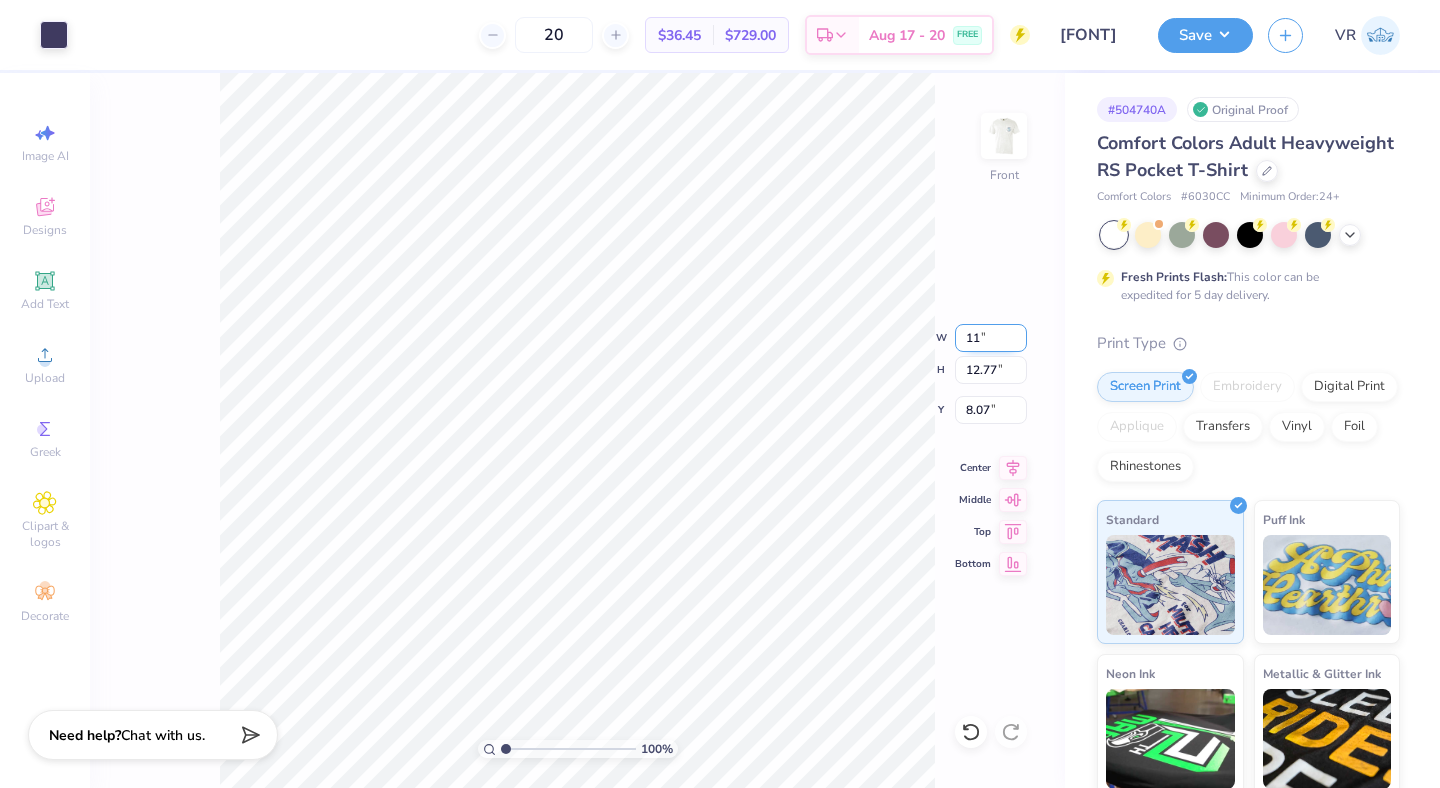 type on "11.00" 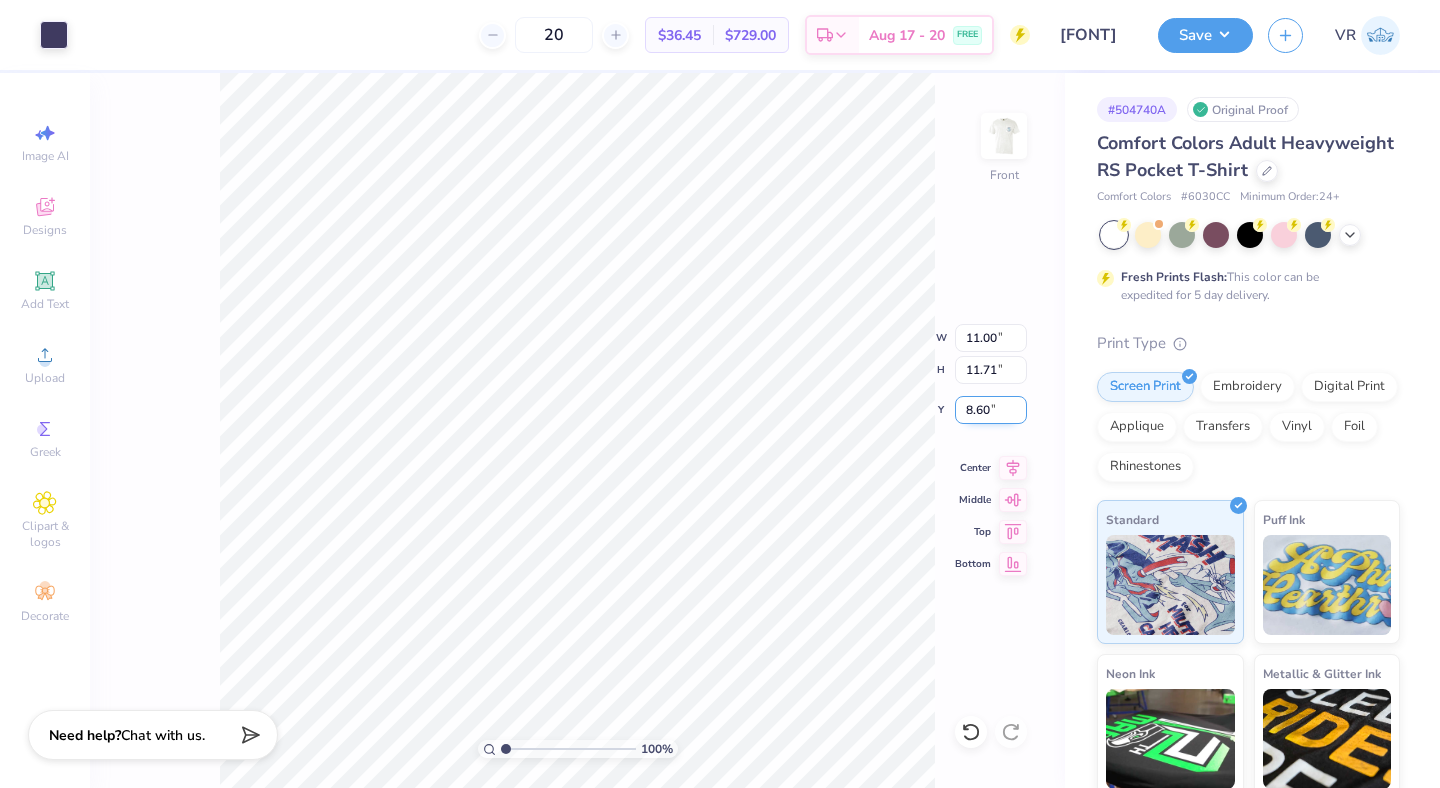 click on "8.60" at bounding box center [991, 410] 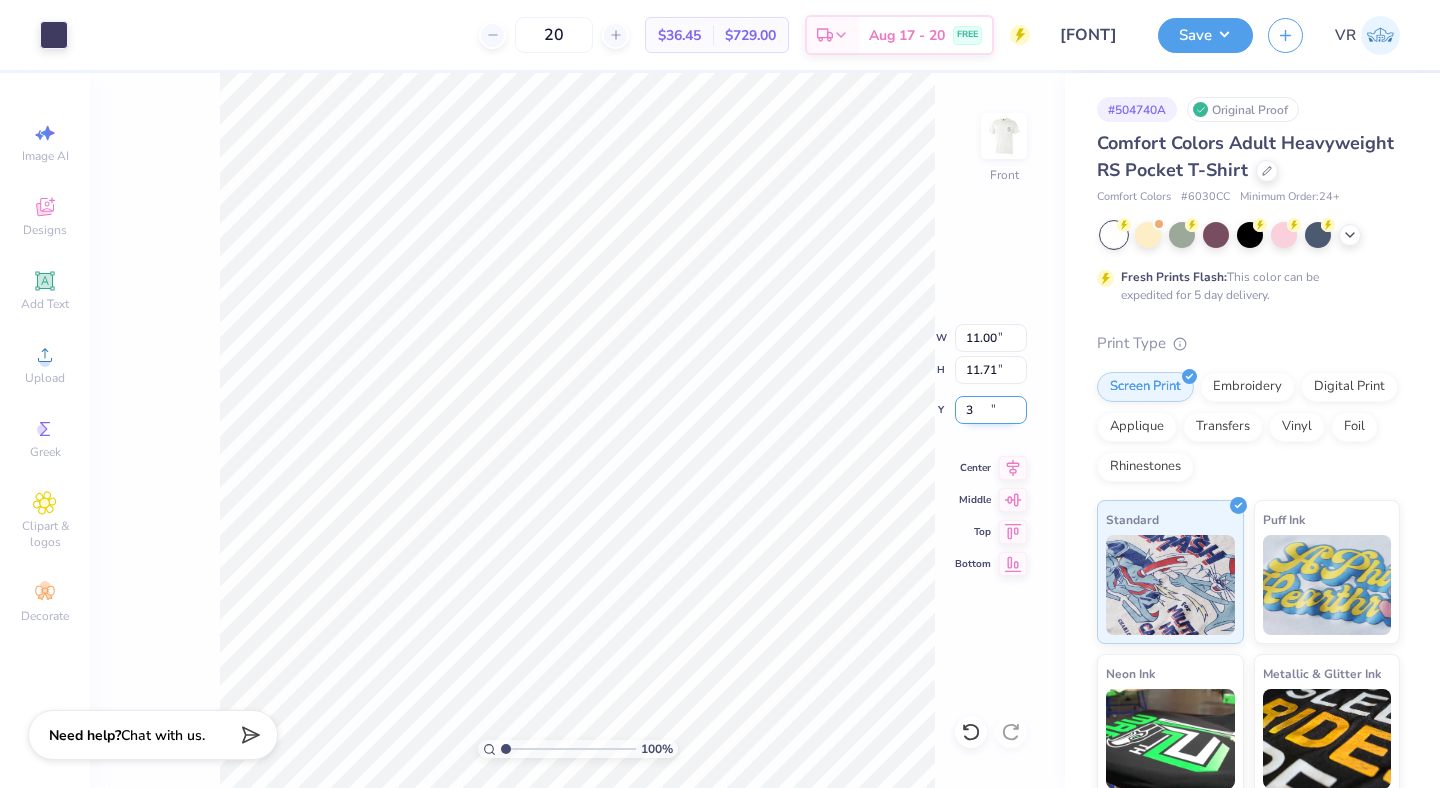 type on "3.00" 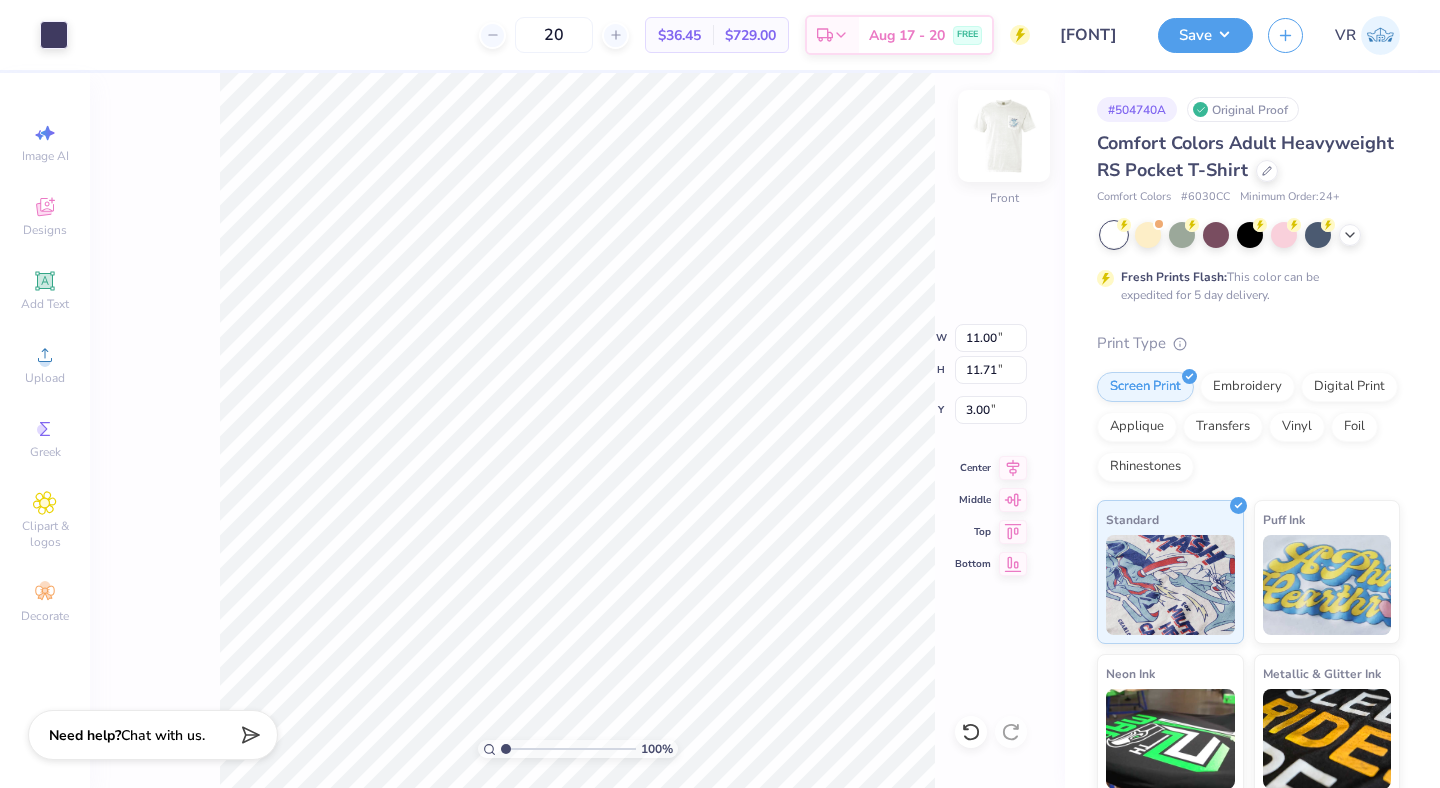 click at bounding box center [1004, 136] 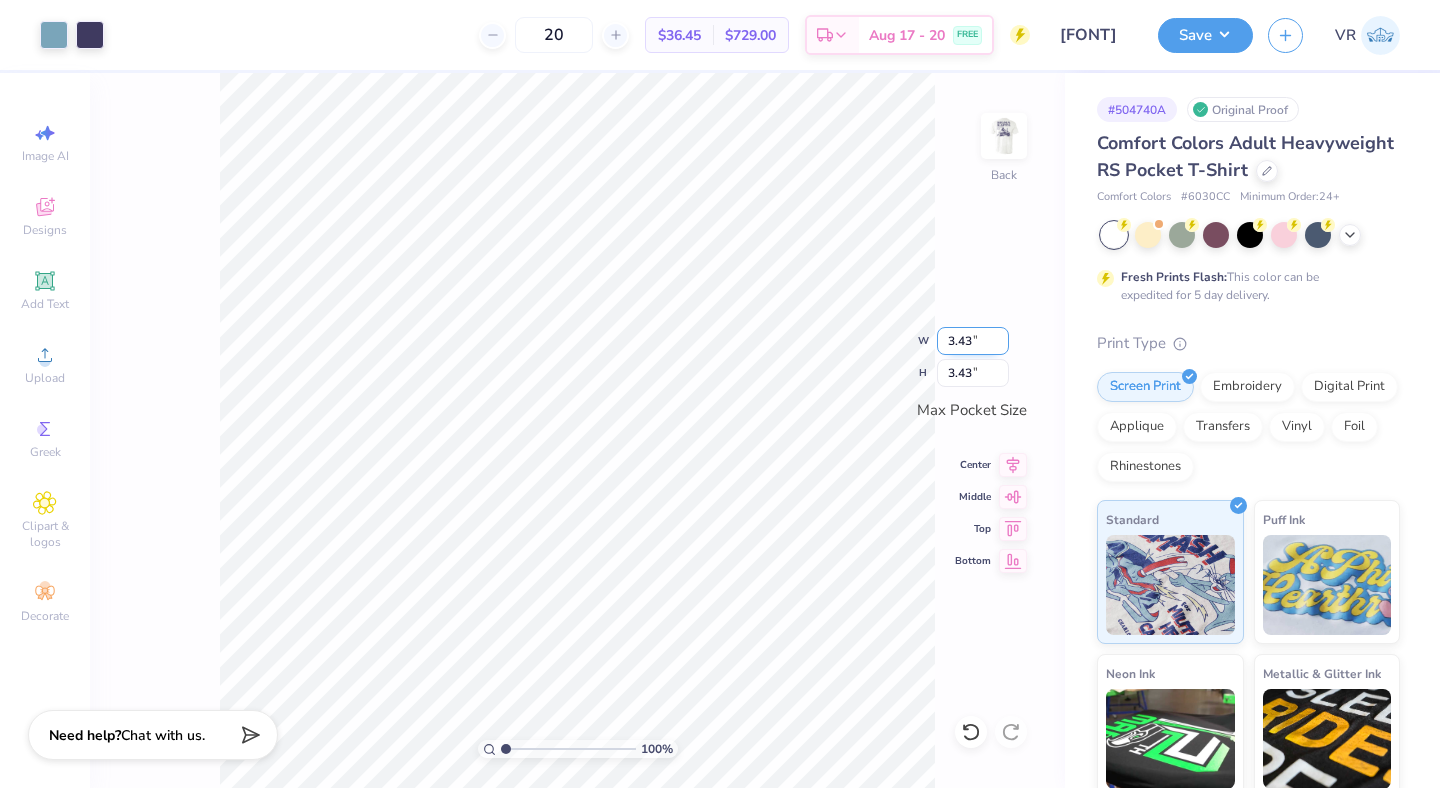 click on "3.43" at bounding box center [973, 341] 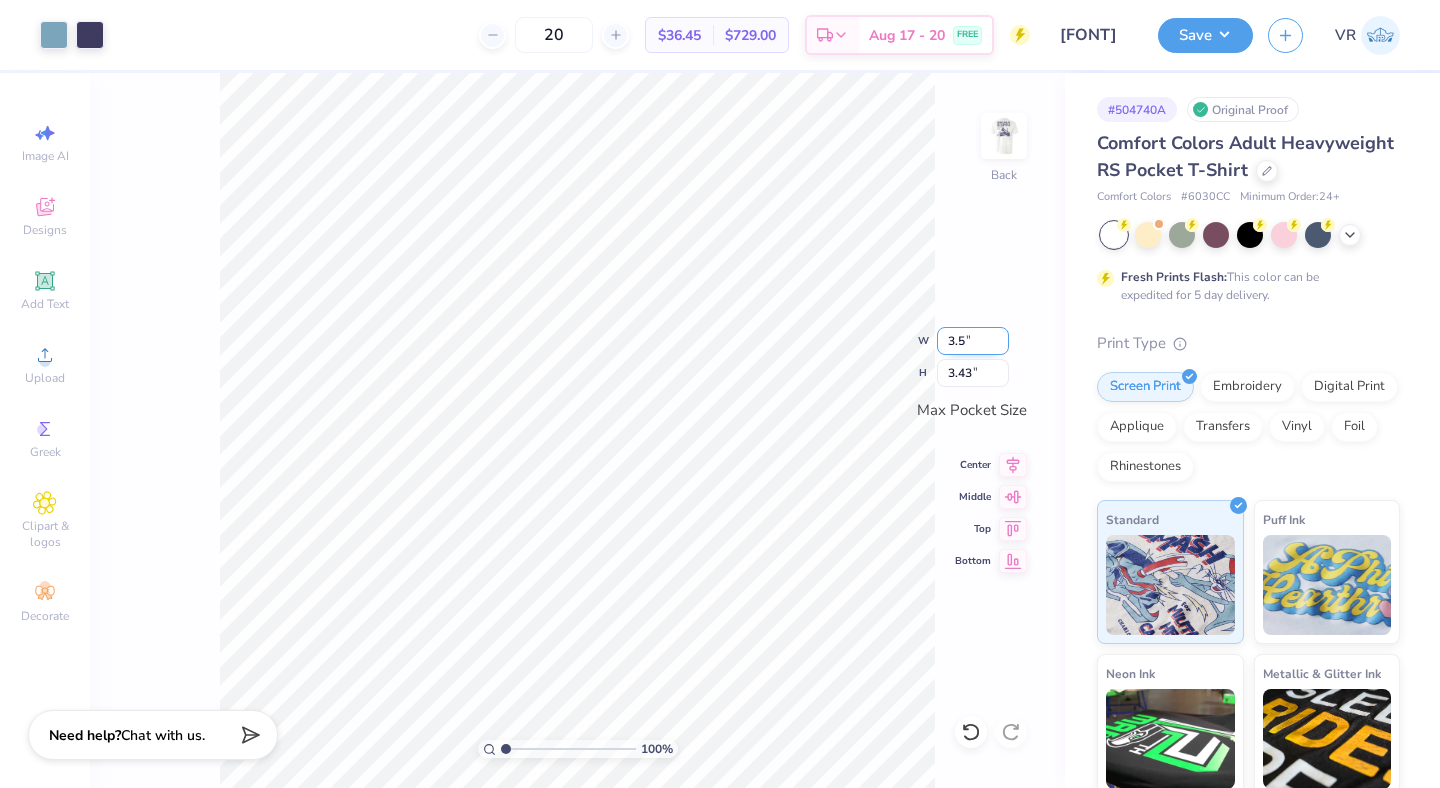 type on "3.50" 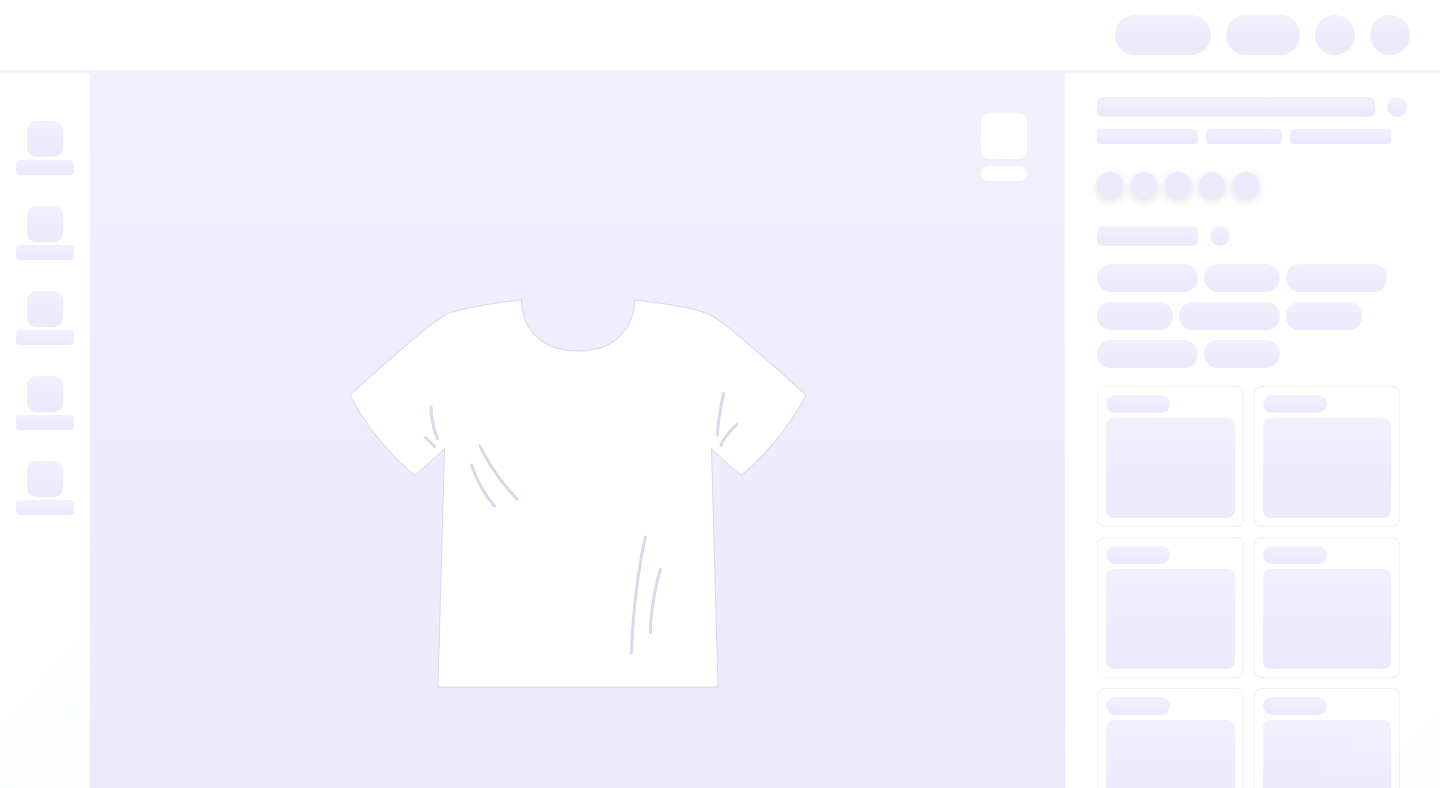 scroll, scrollTop: 0, scrollLeft: 0, axis: both 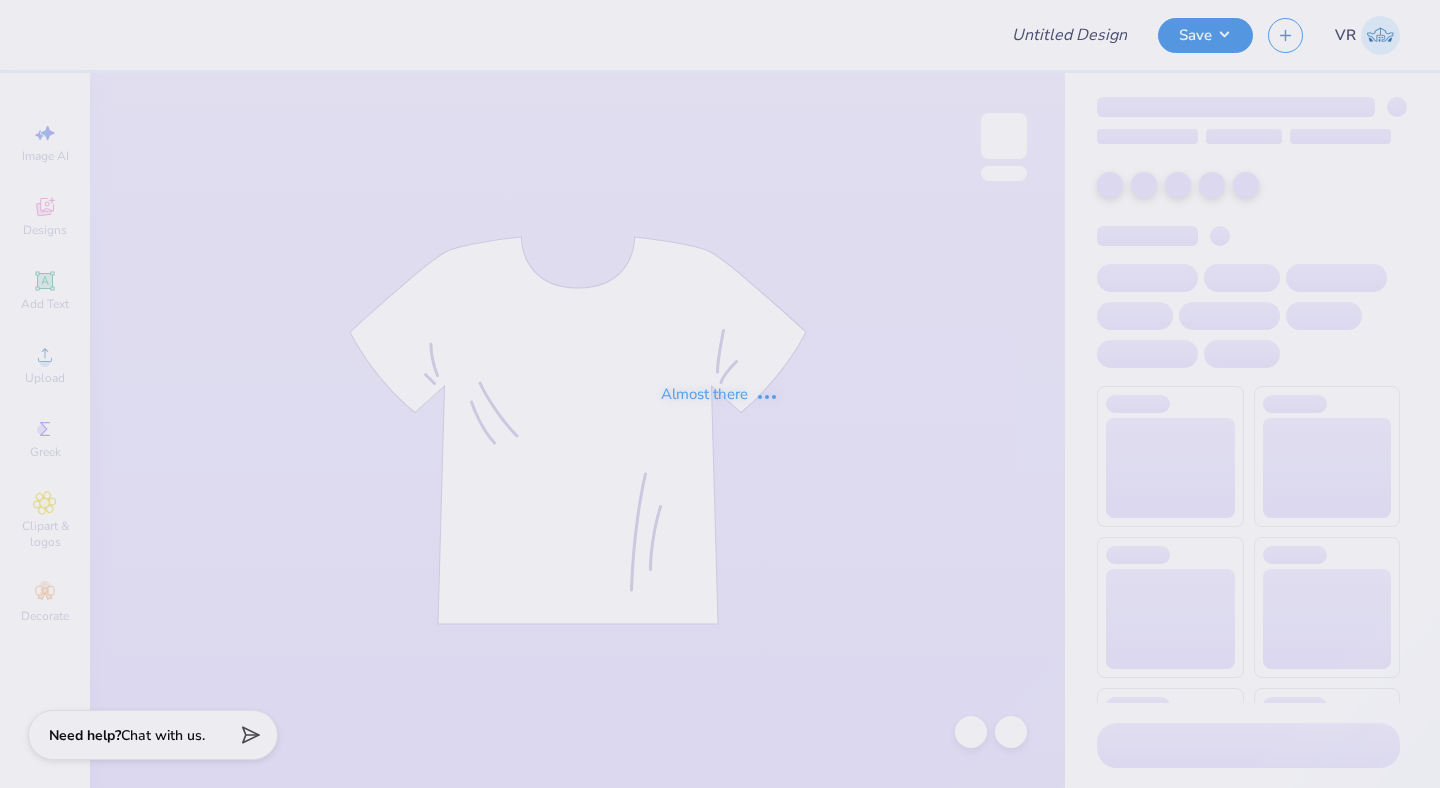 type on "TKE Fall 25" 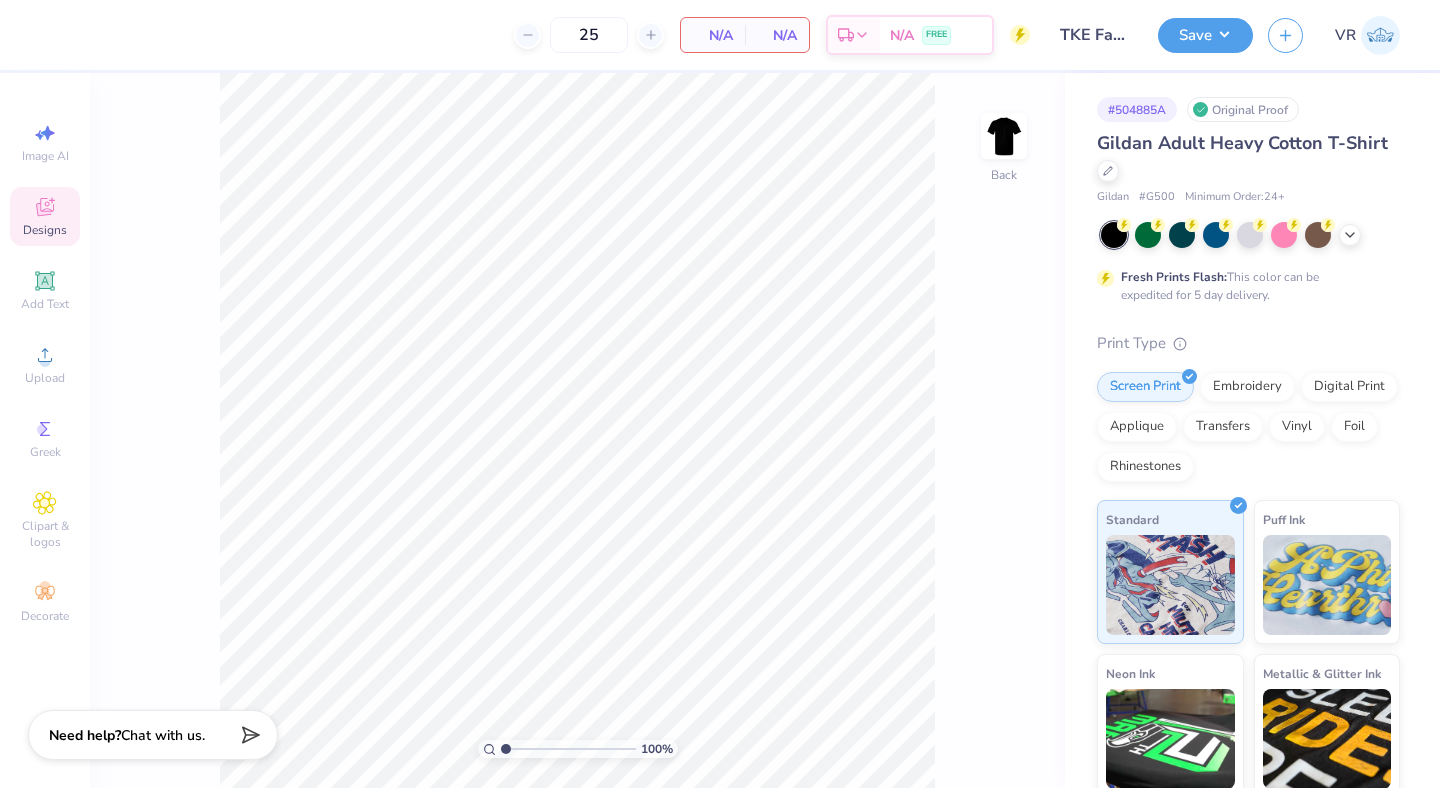 click on "Designs" at bounding box center [45, 216] 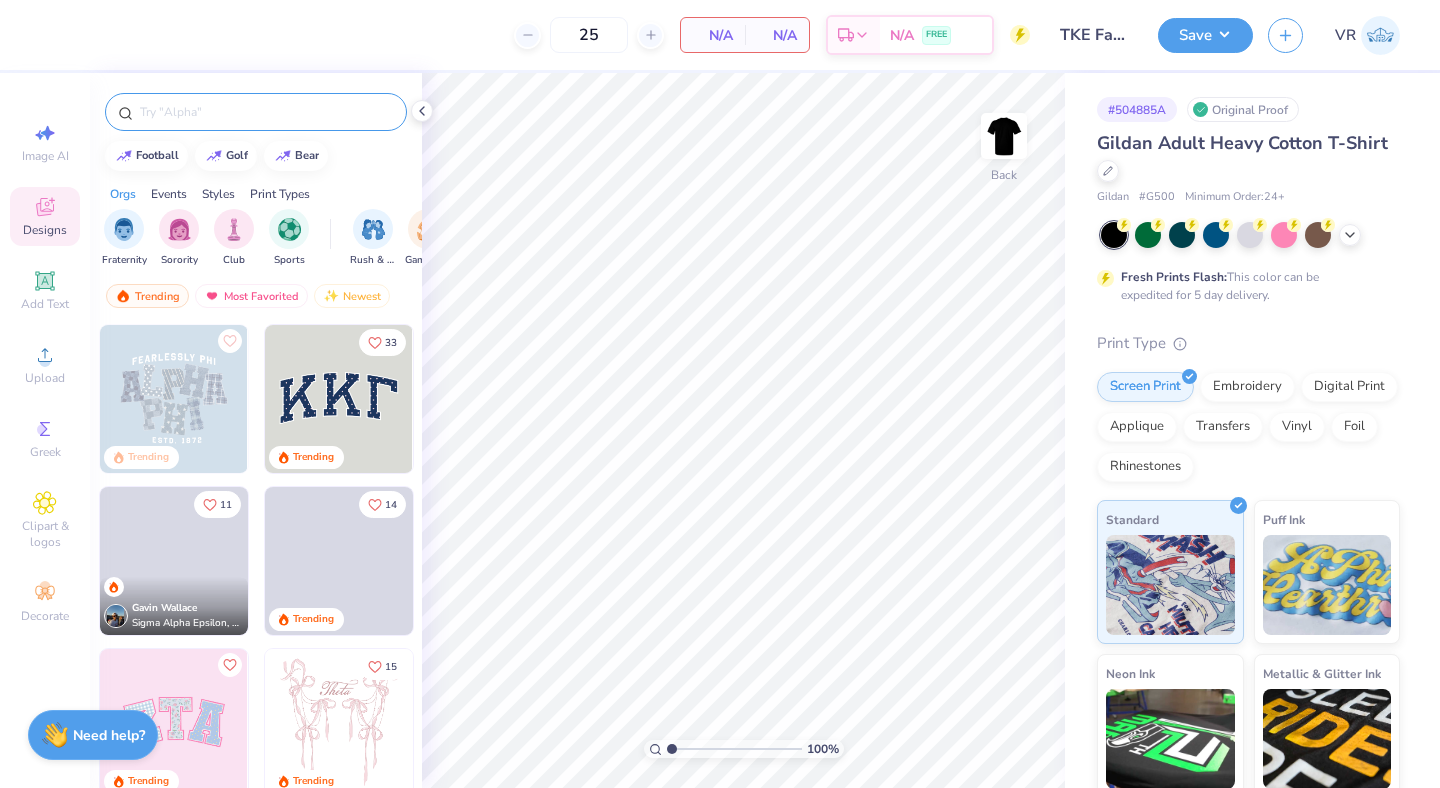 click at bounding box center [266, 112] 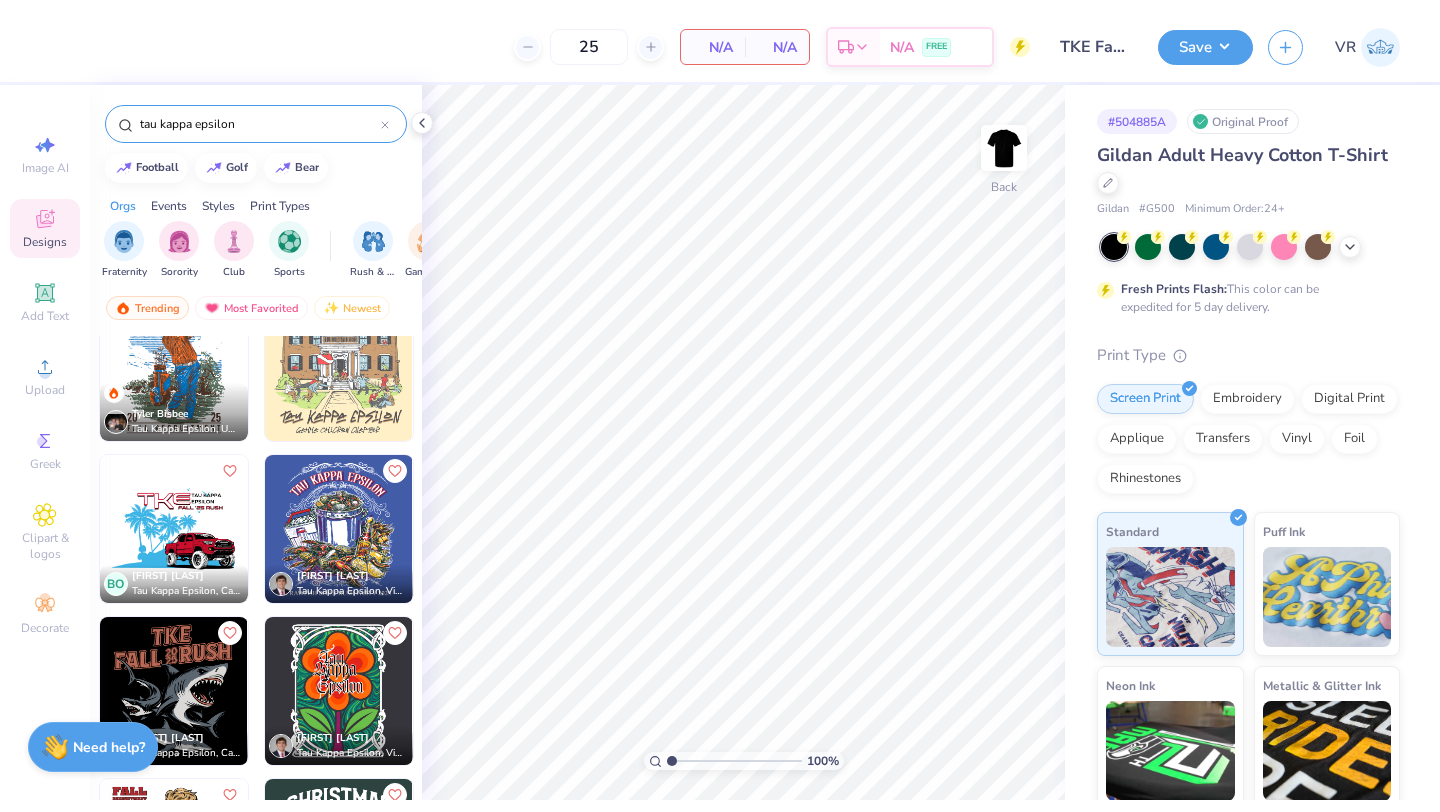 scroll, scrollTop: 0, scrollLeft: 0, axis: both 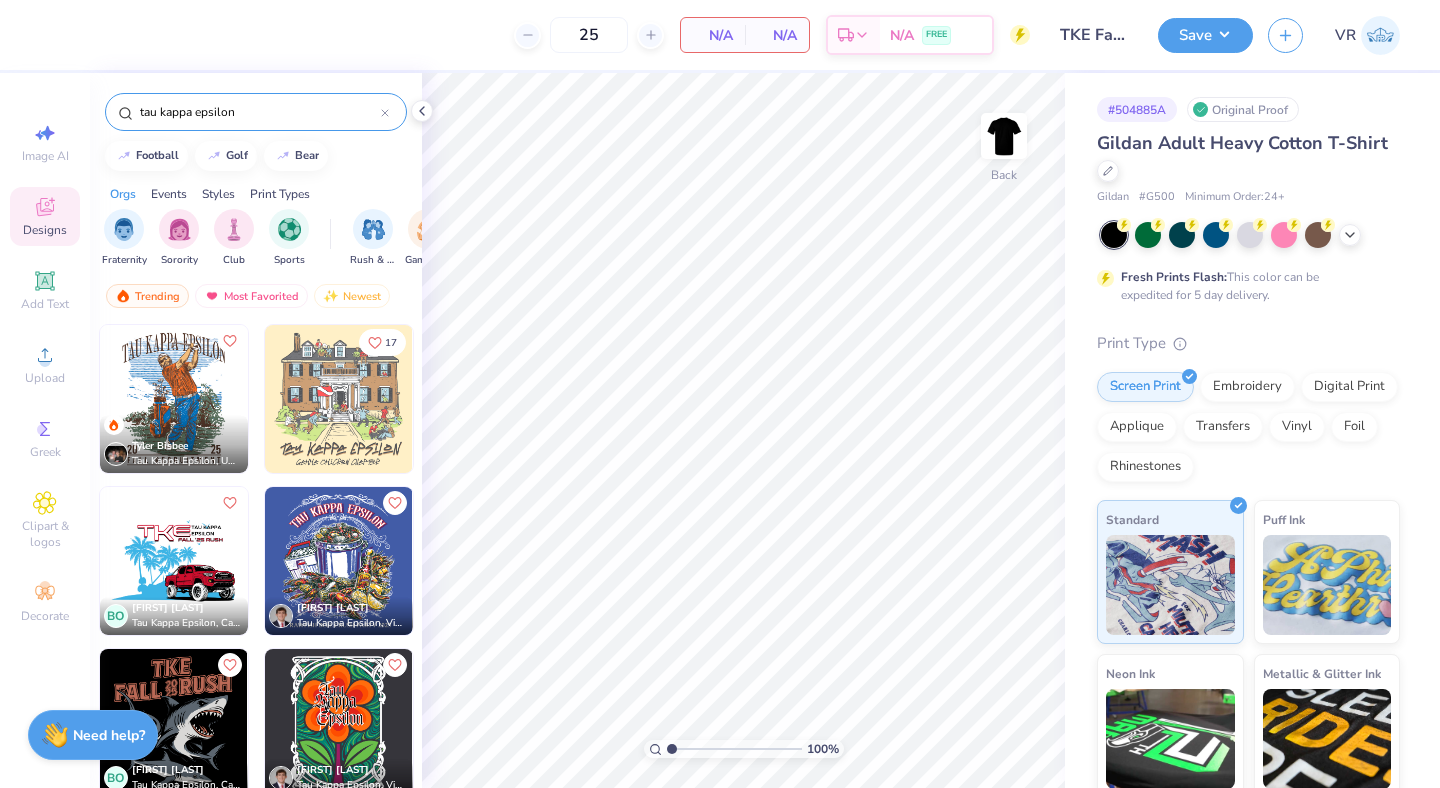 type on "tau kappa epsilon" 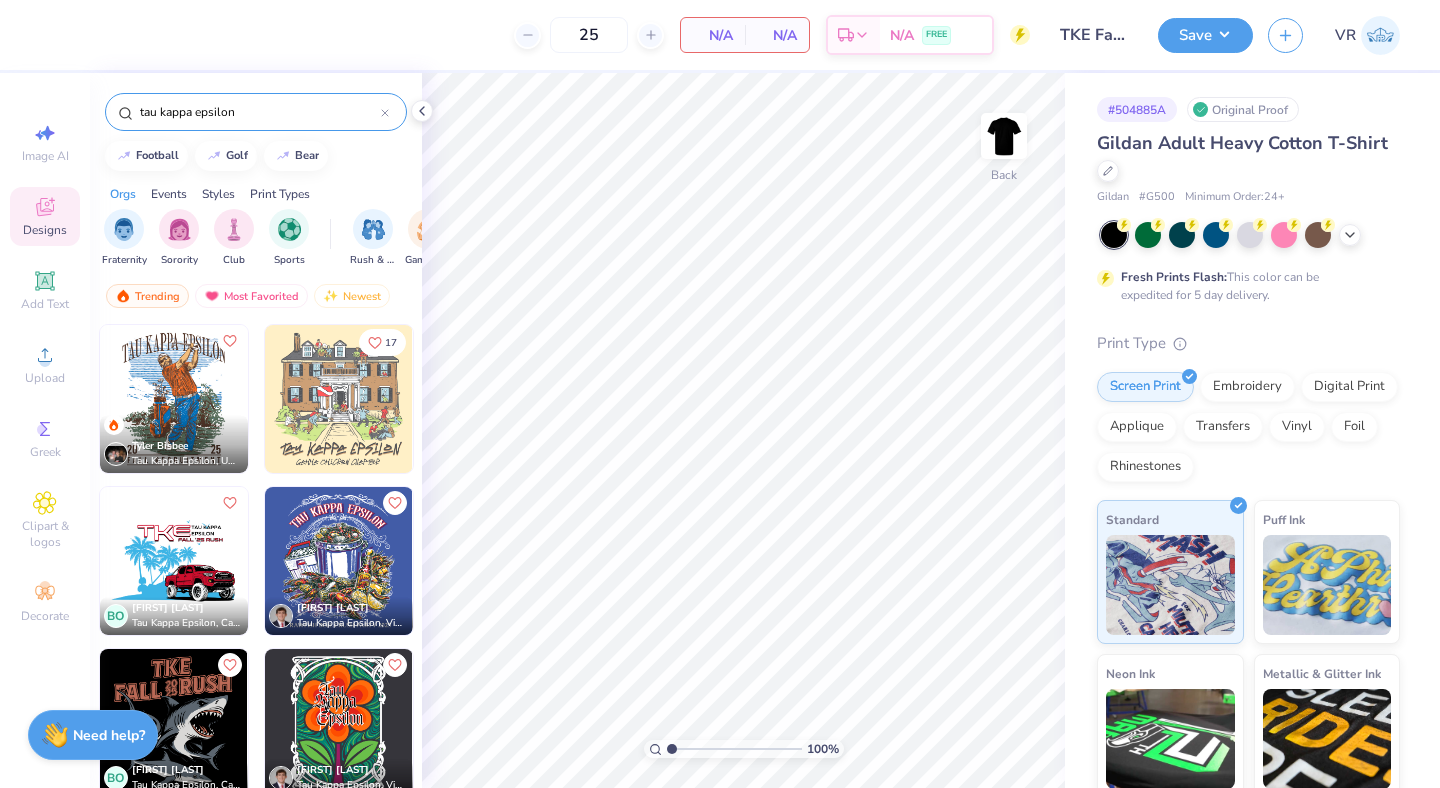 click 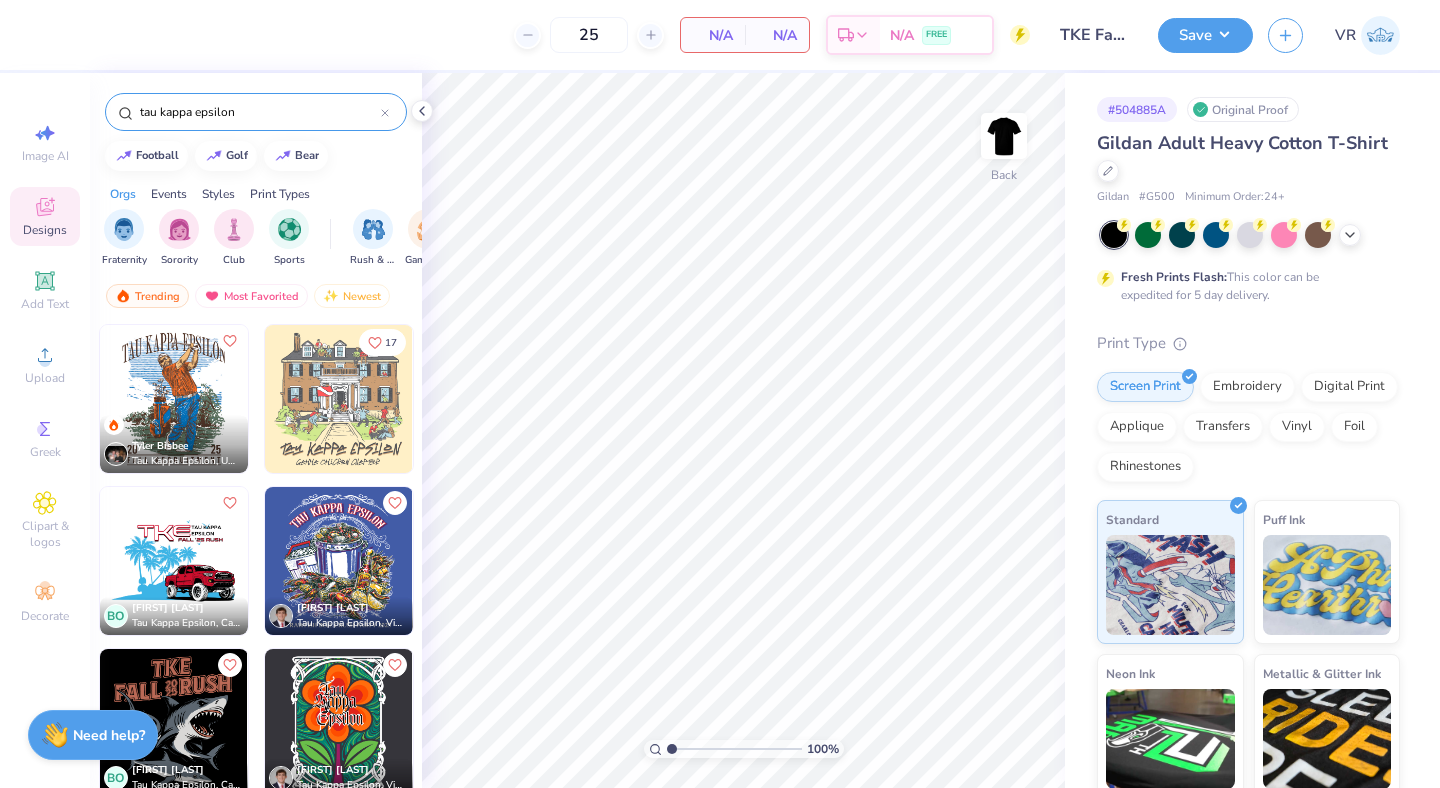 type 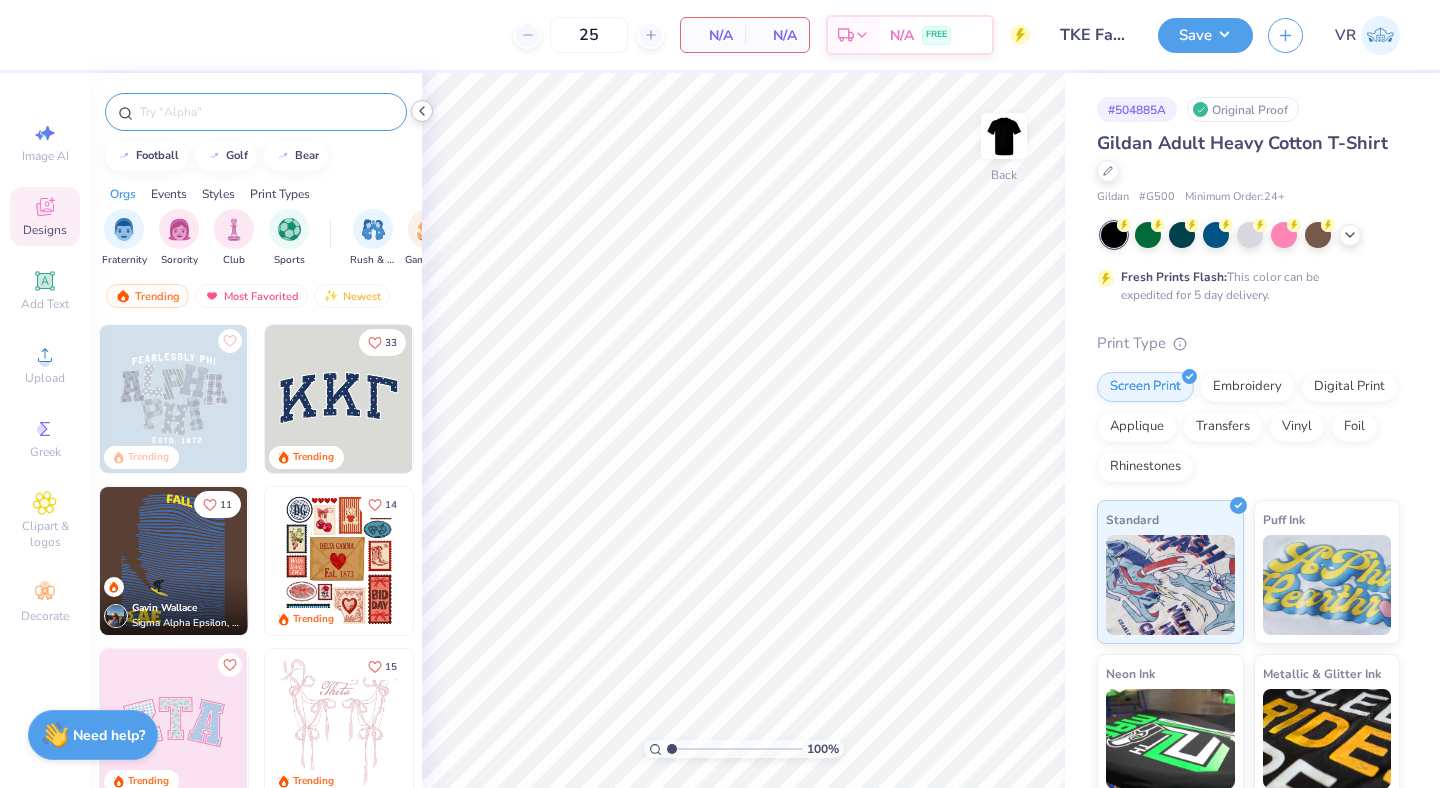 click 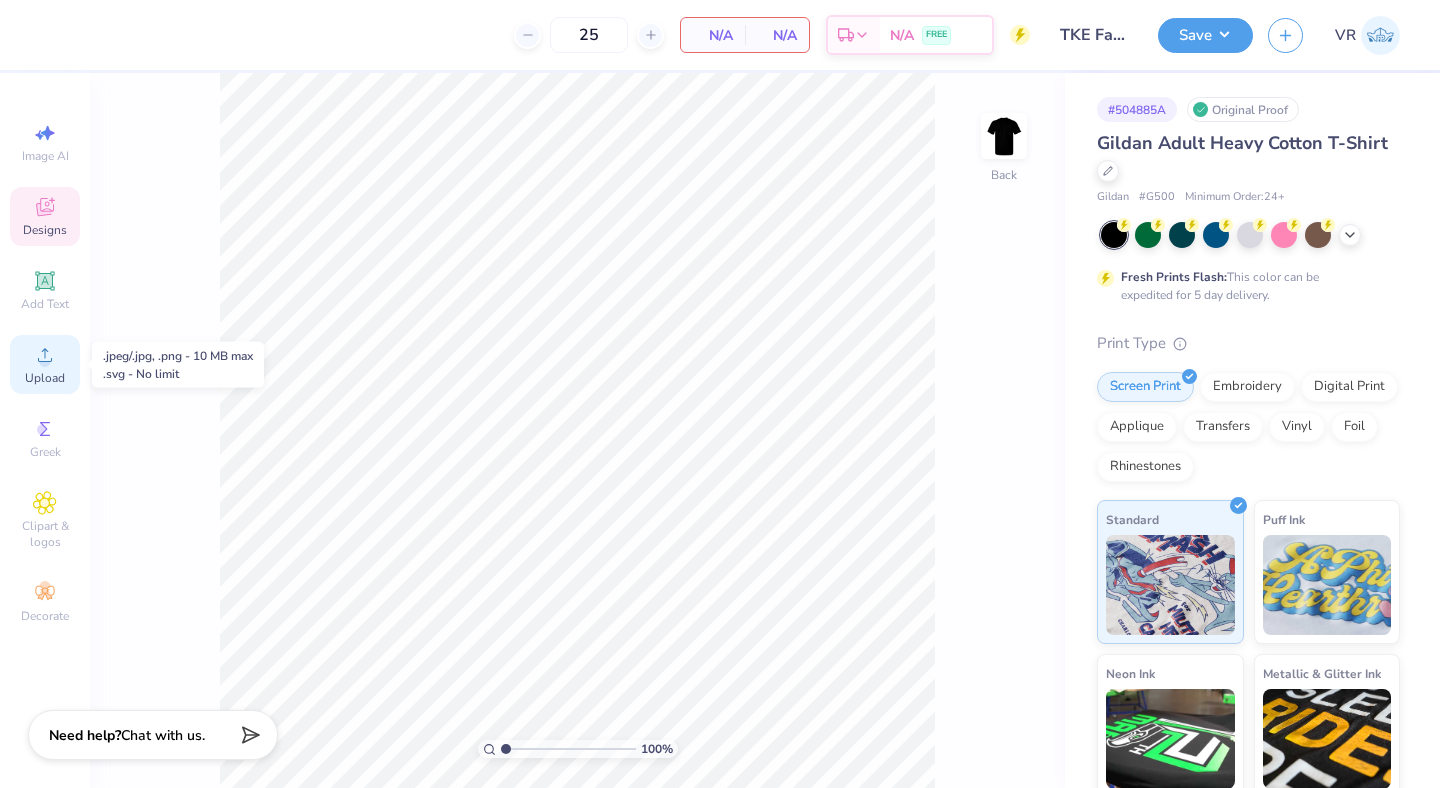 click on "Upload" at bounding box center [45, 378] 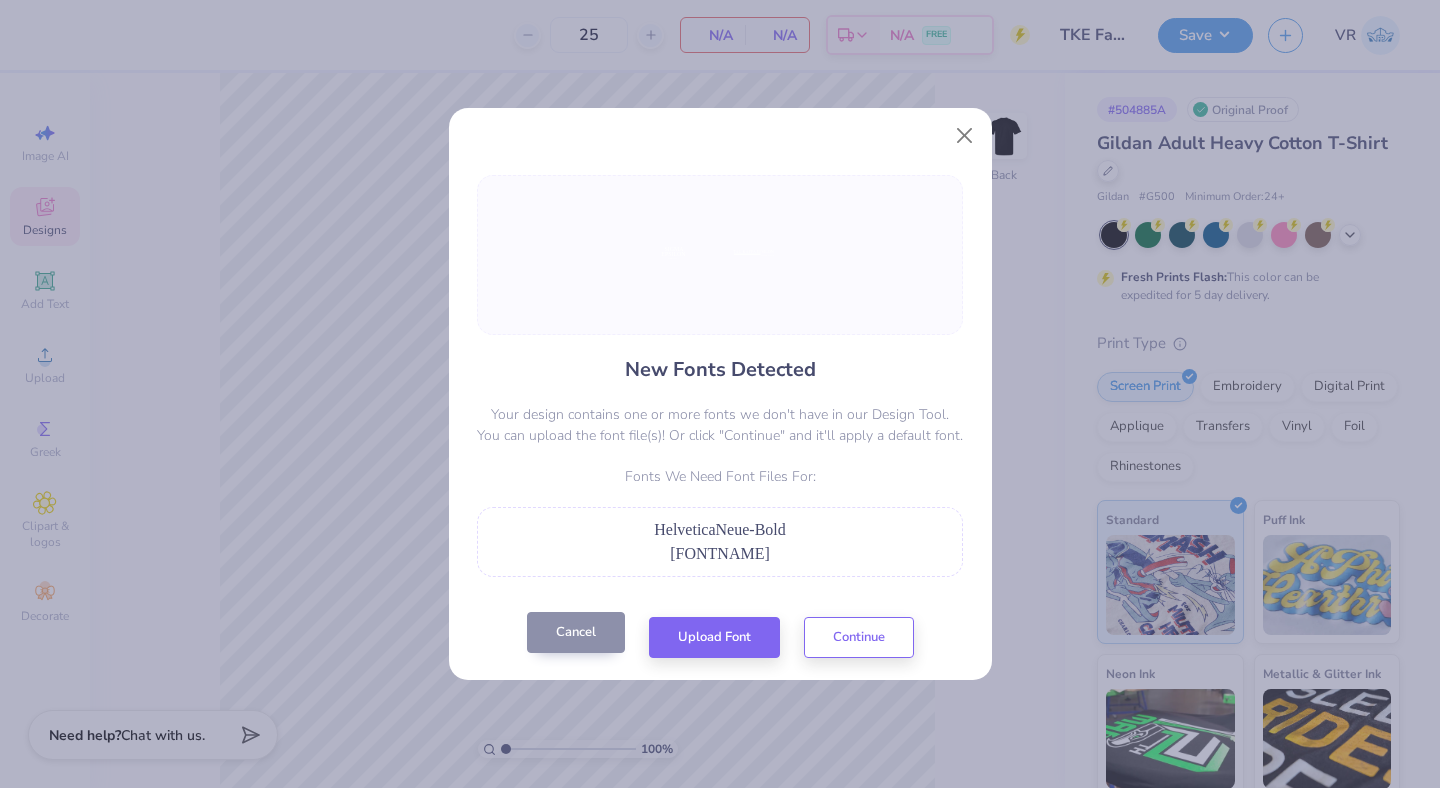 click on "Cancel" at bounding box center (576, 632) 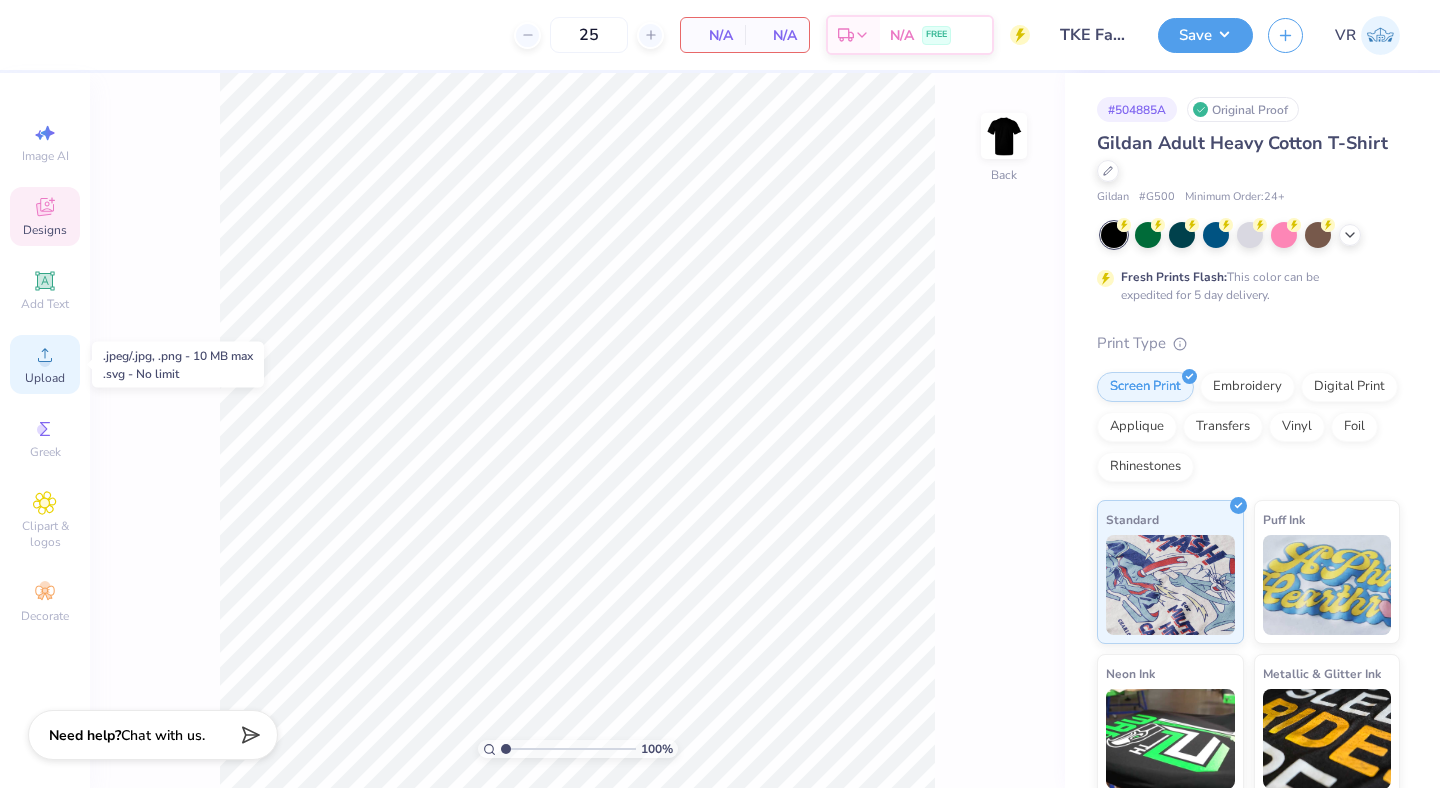 click 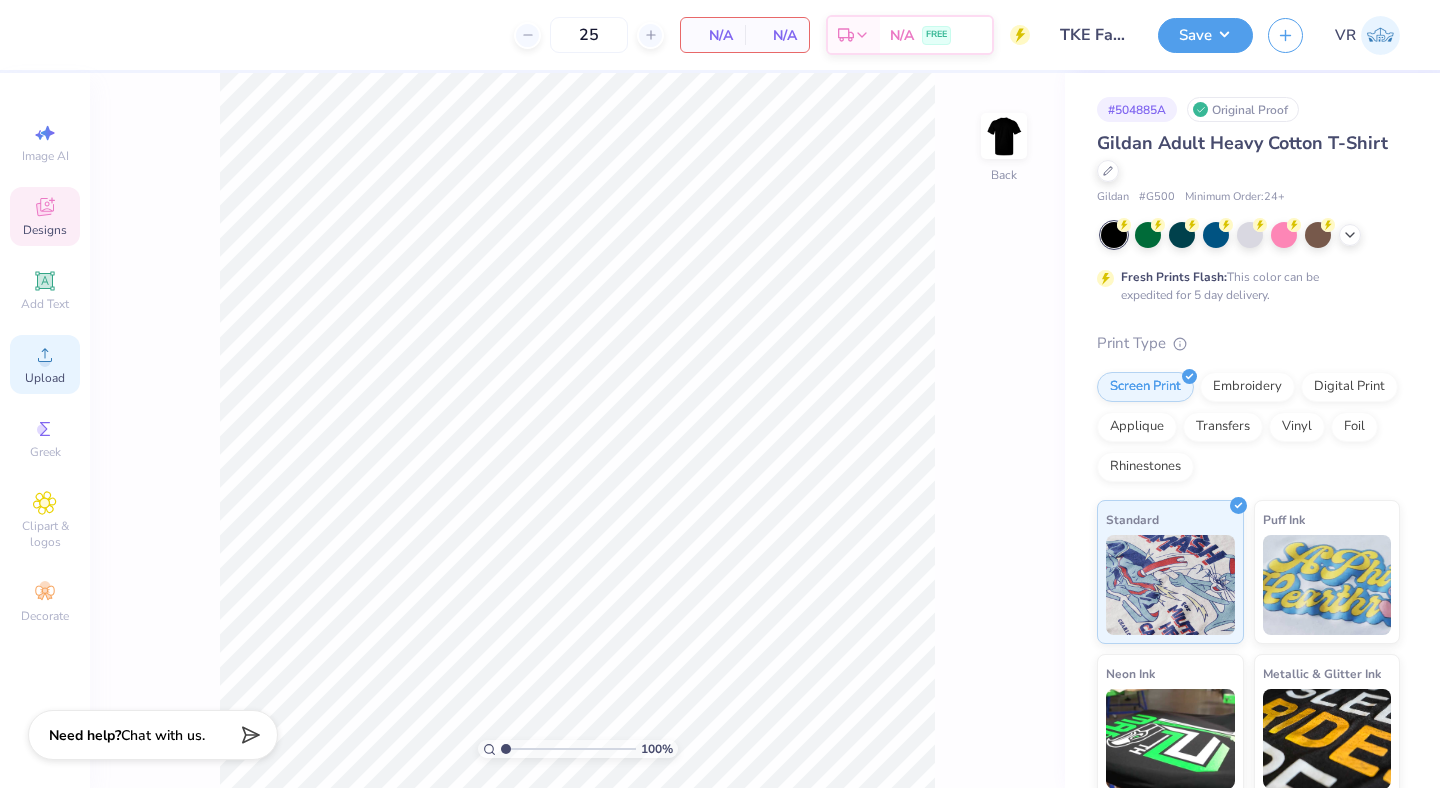 click 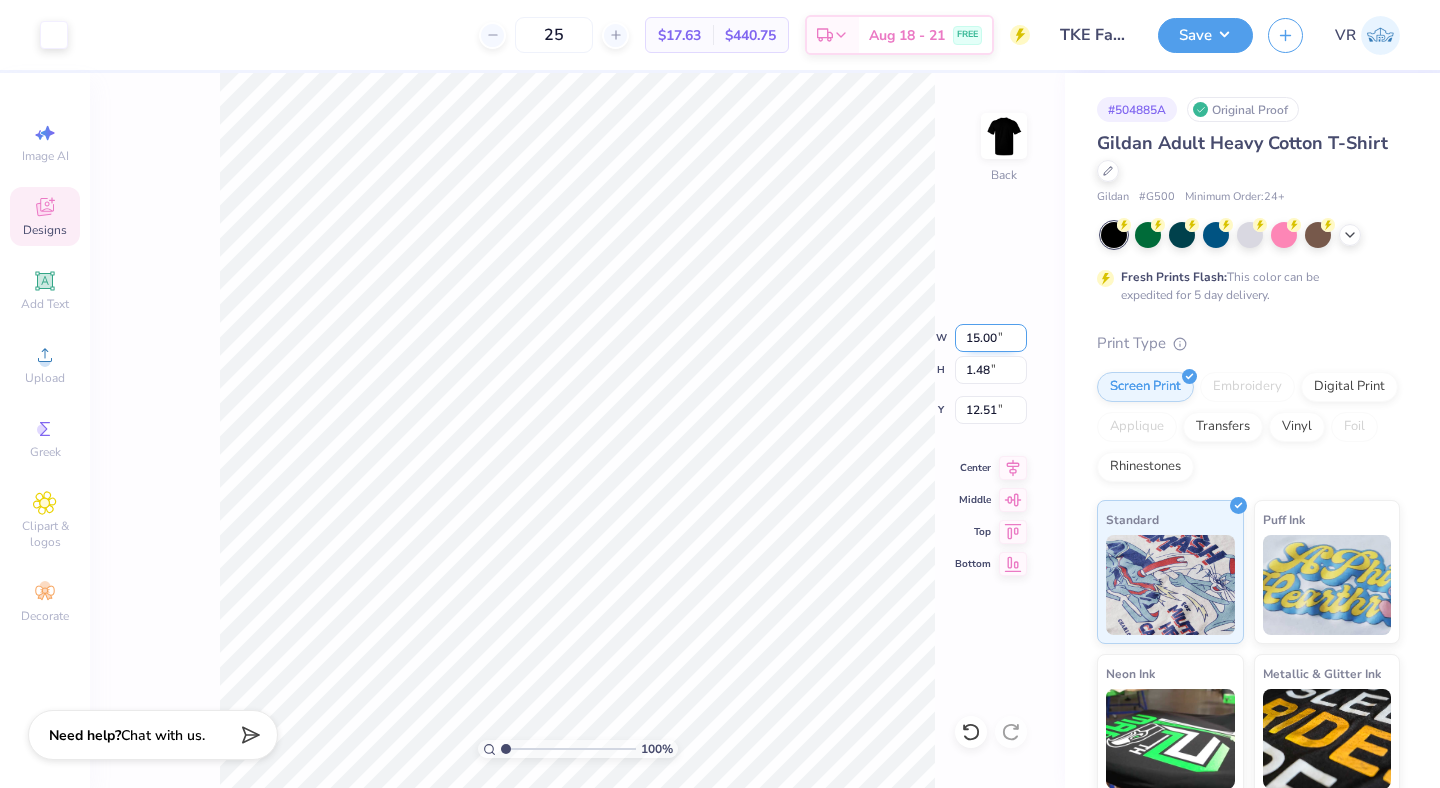 click on "15.00" at bounding box center (991, 338) 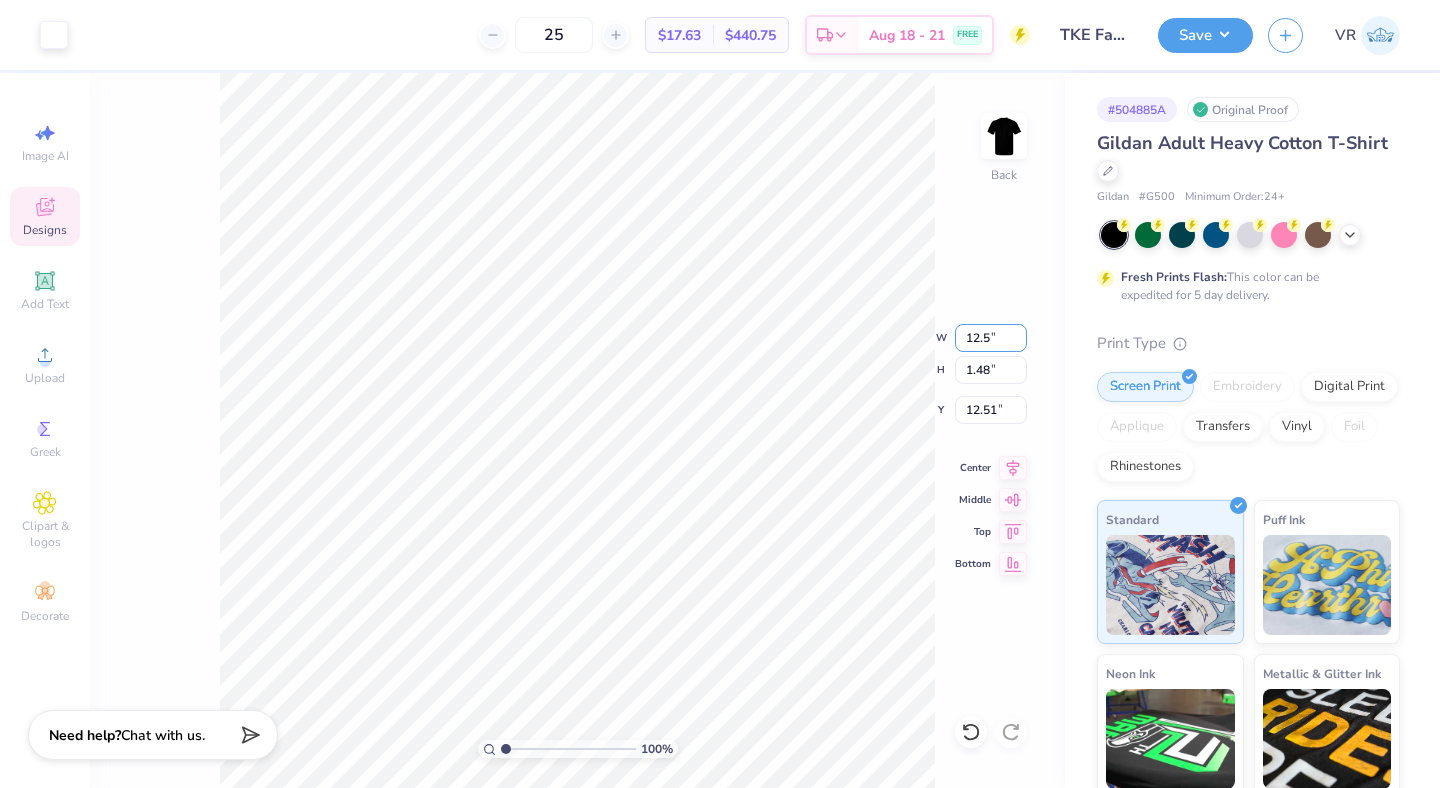 type on "12.50" 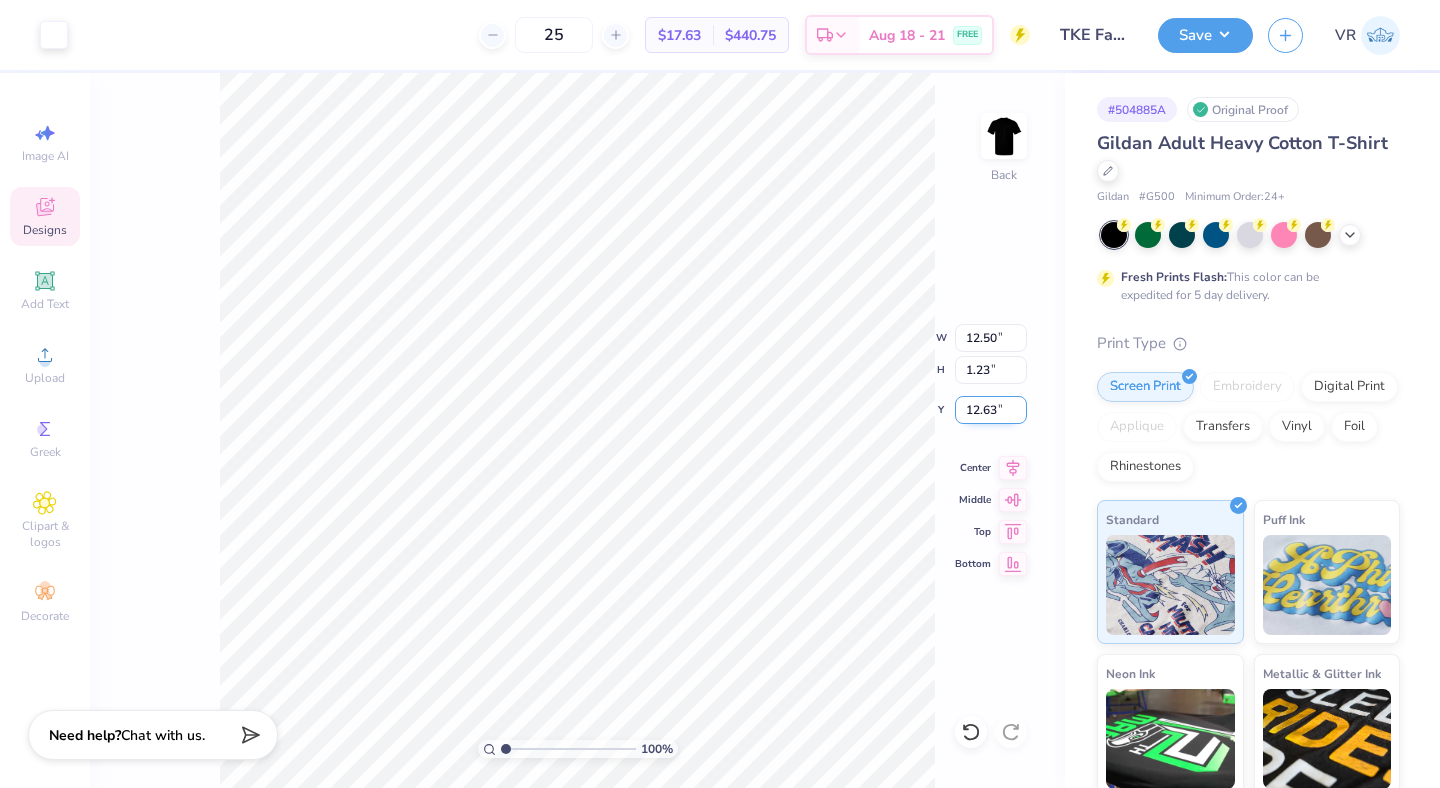 click on "12.63" at bounding box center (991, 410) 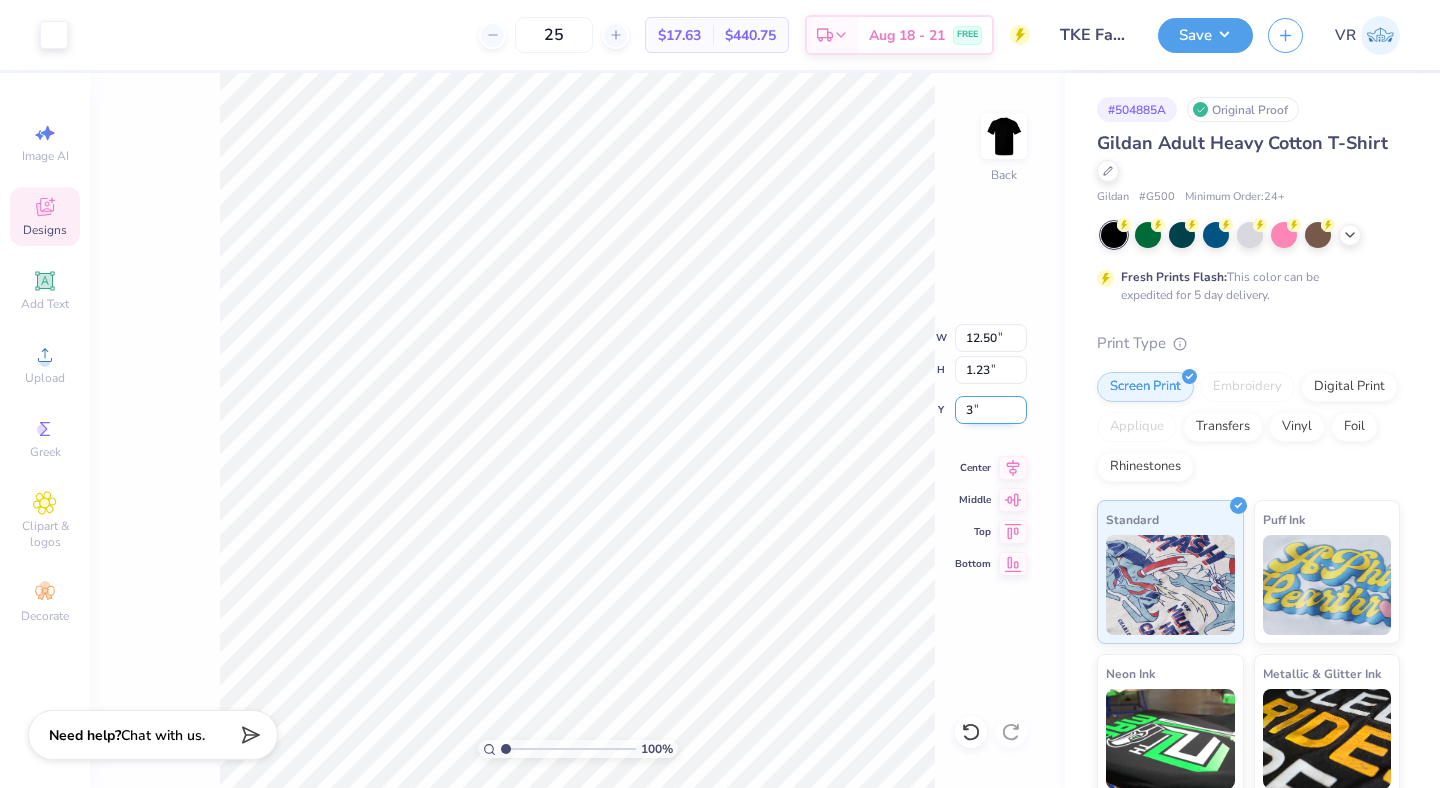 type on "3.00" 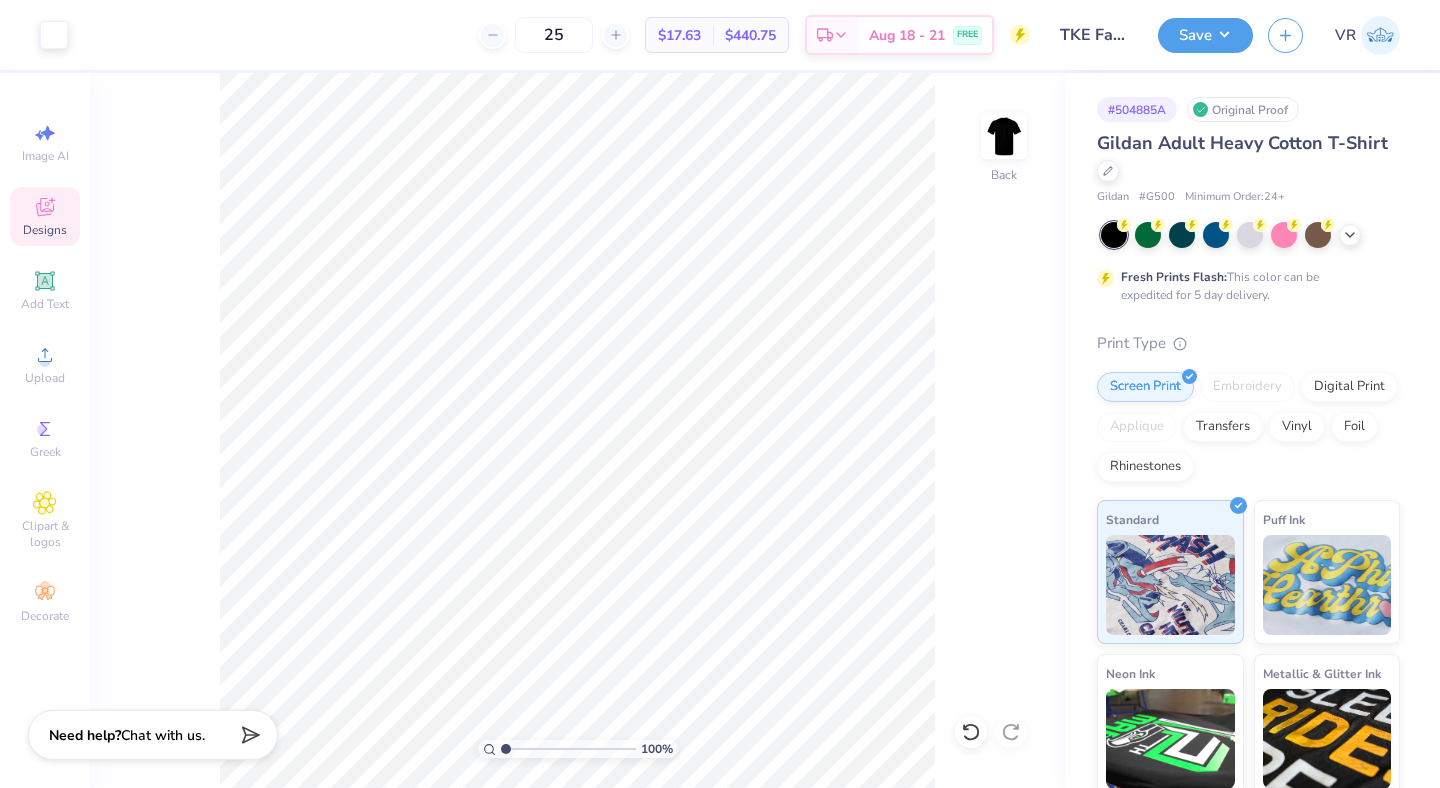 click on "100  % Back" at bounding box center [577, 430] 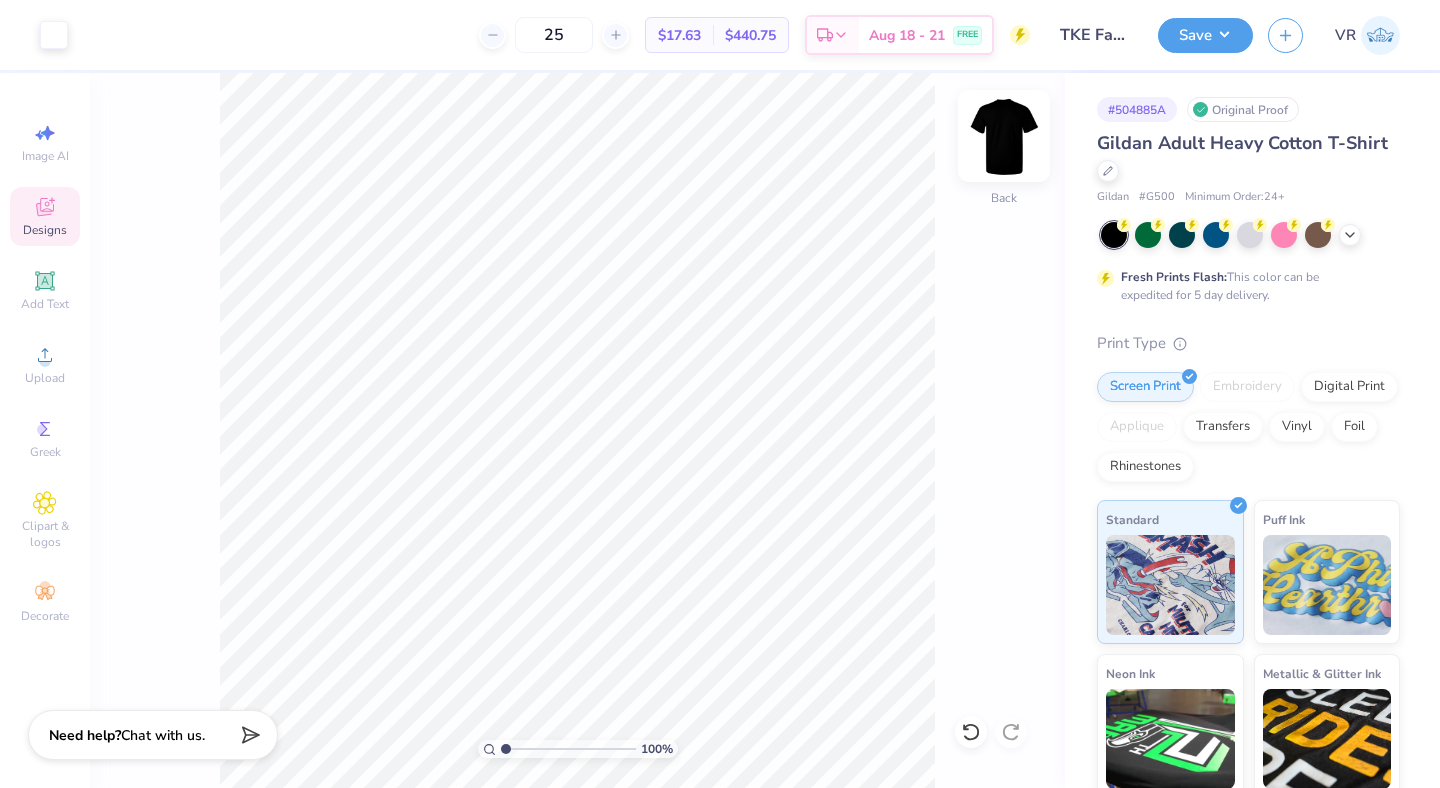 click at bounding box center (1004, 136) 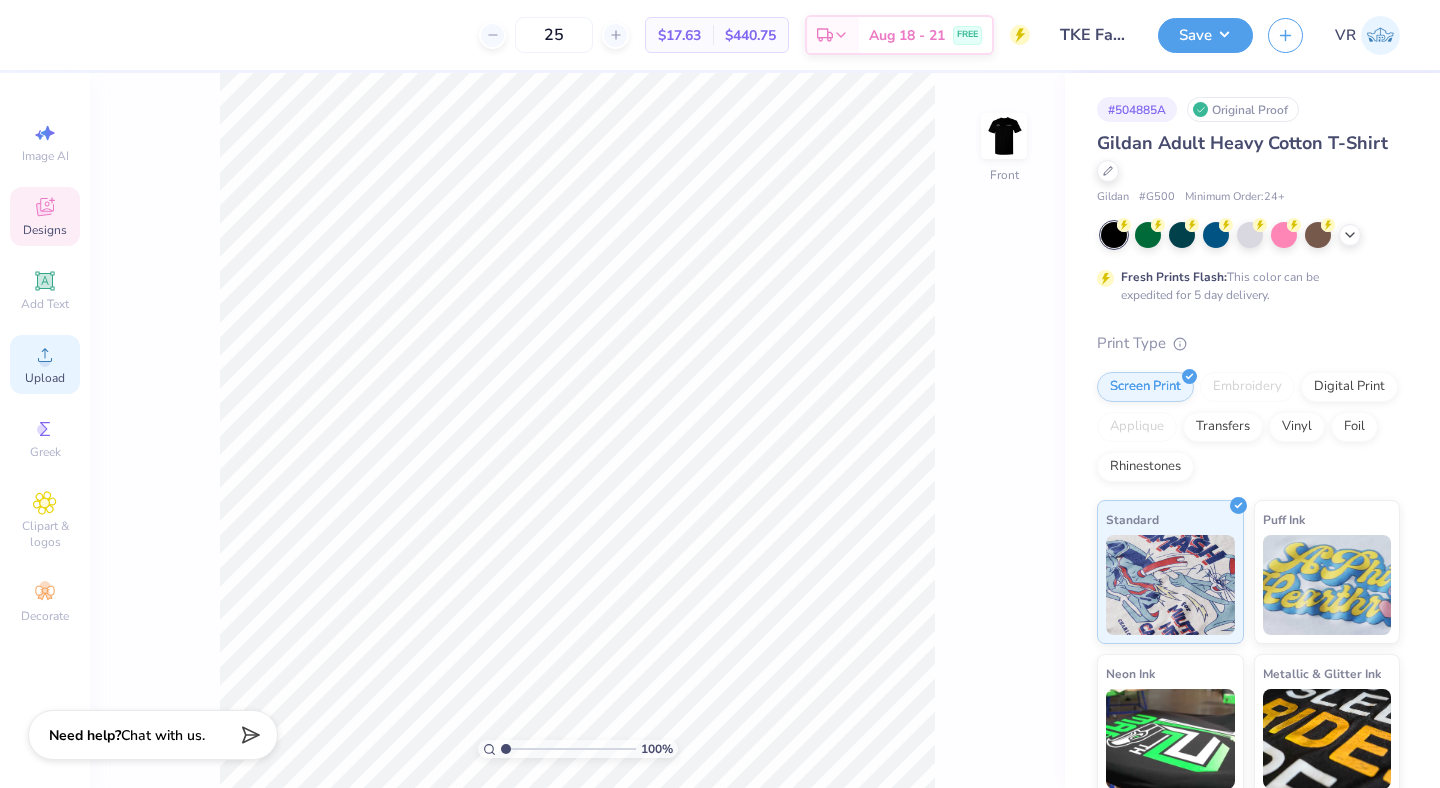 click 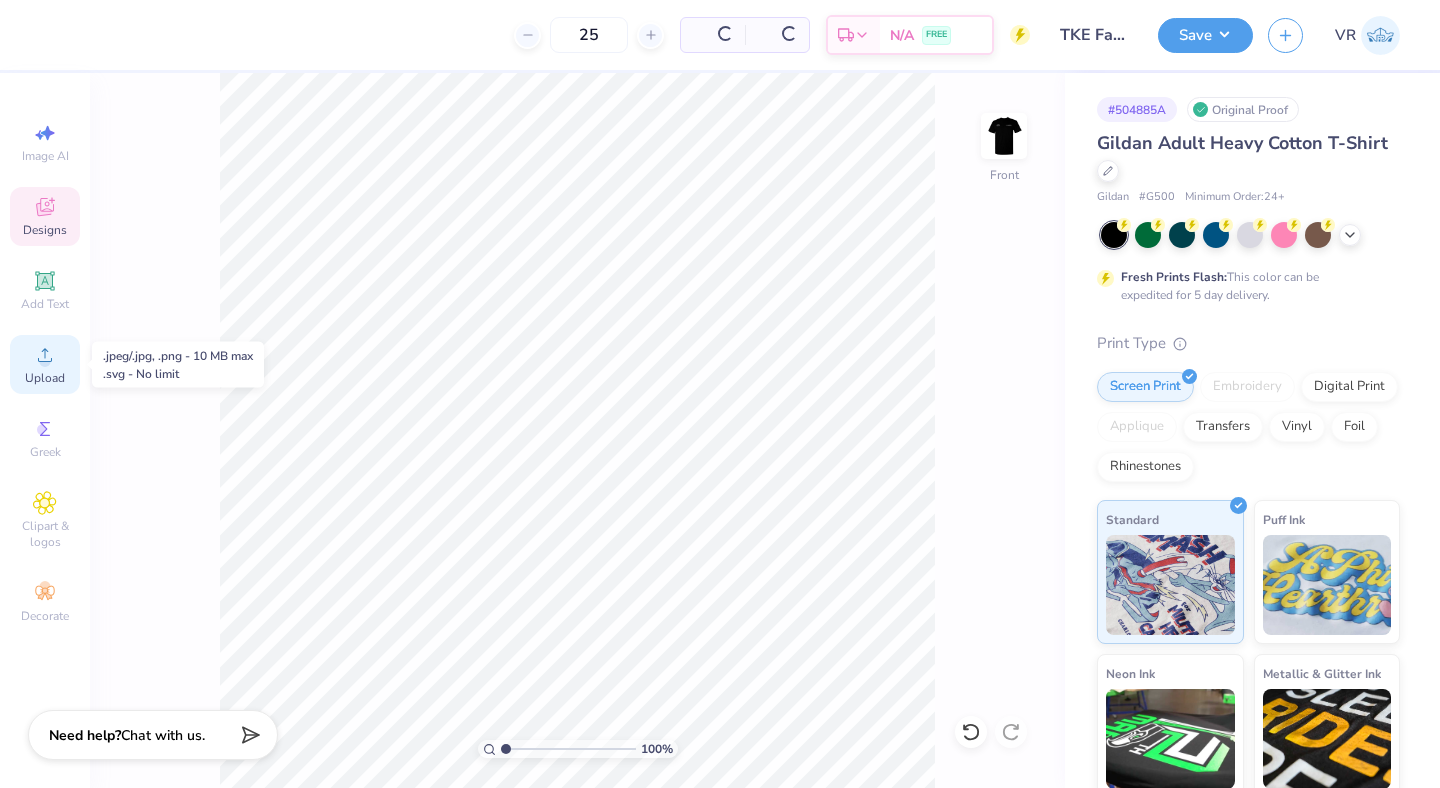click on "Upload" at bounding box center [45, 378] 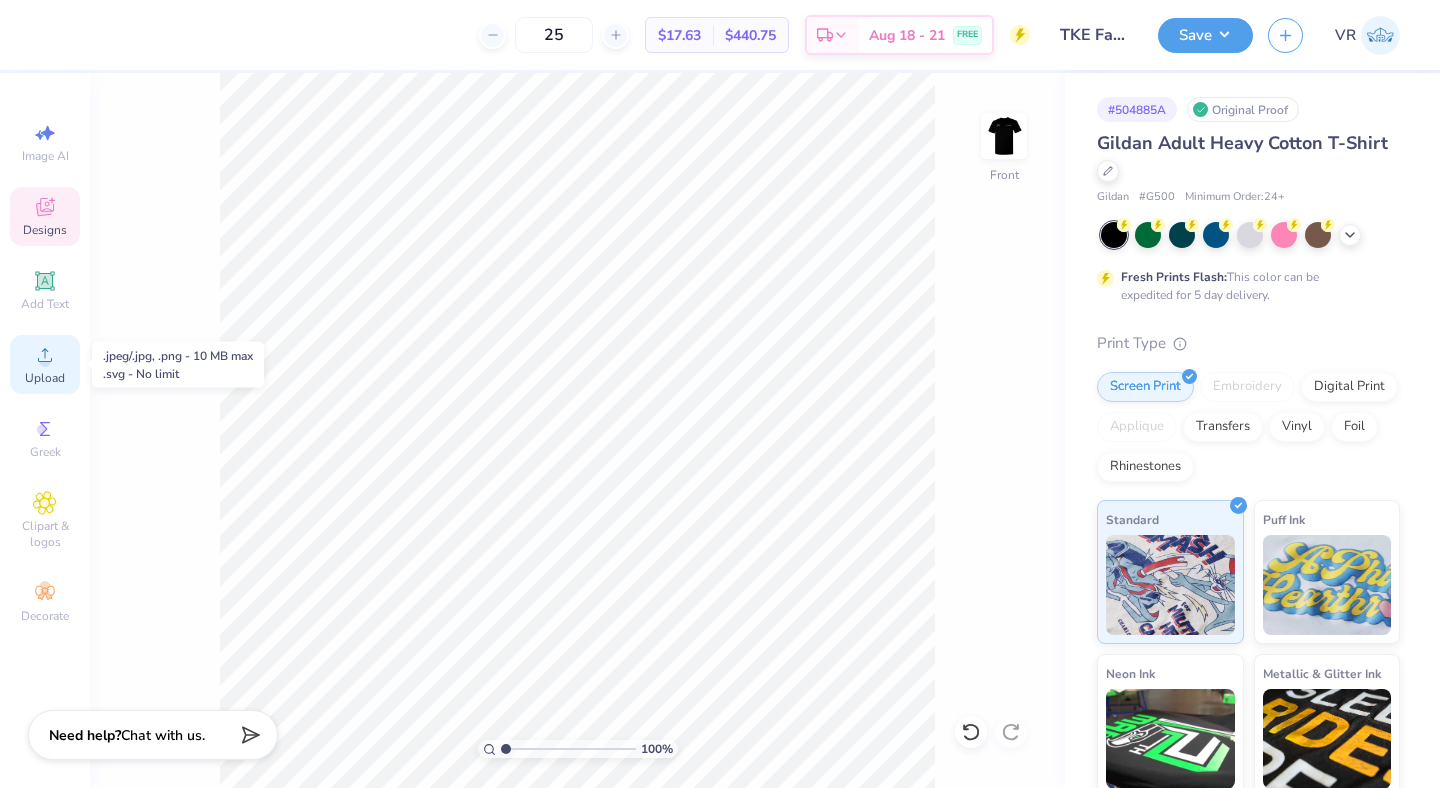click on "Upload" at bounding box center (45, 364) 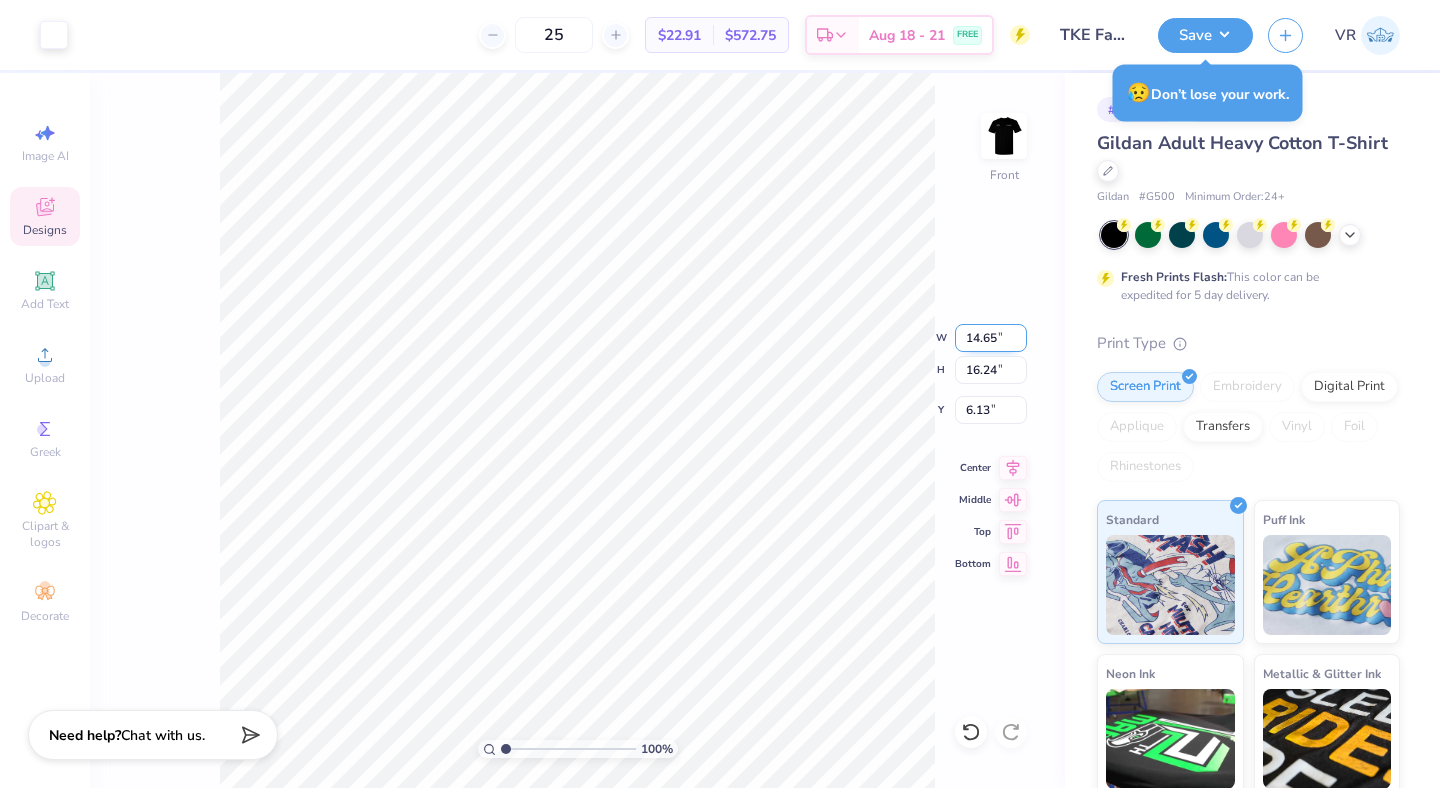 click on "14.65" at bounding box center (991, 338) 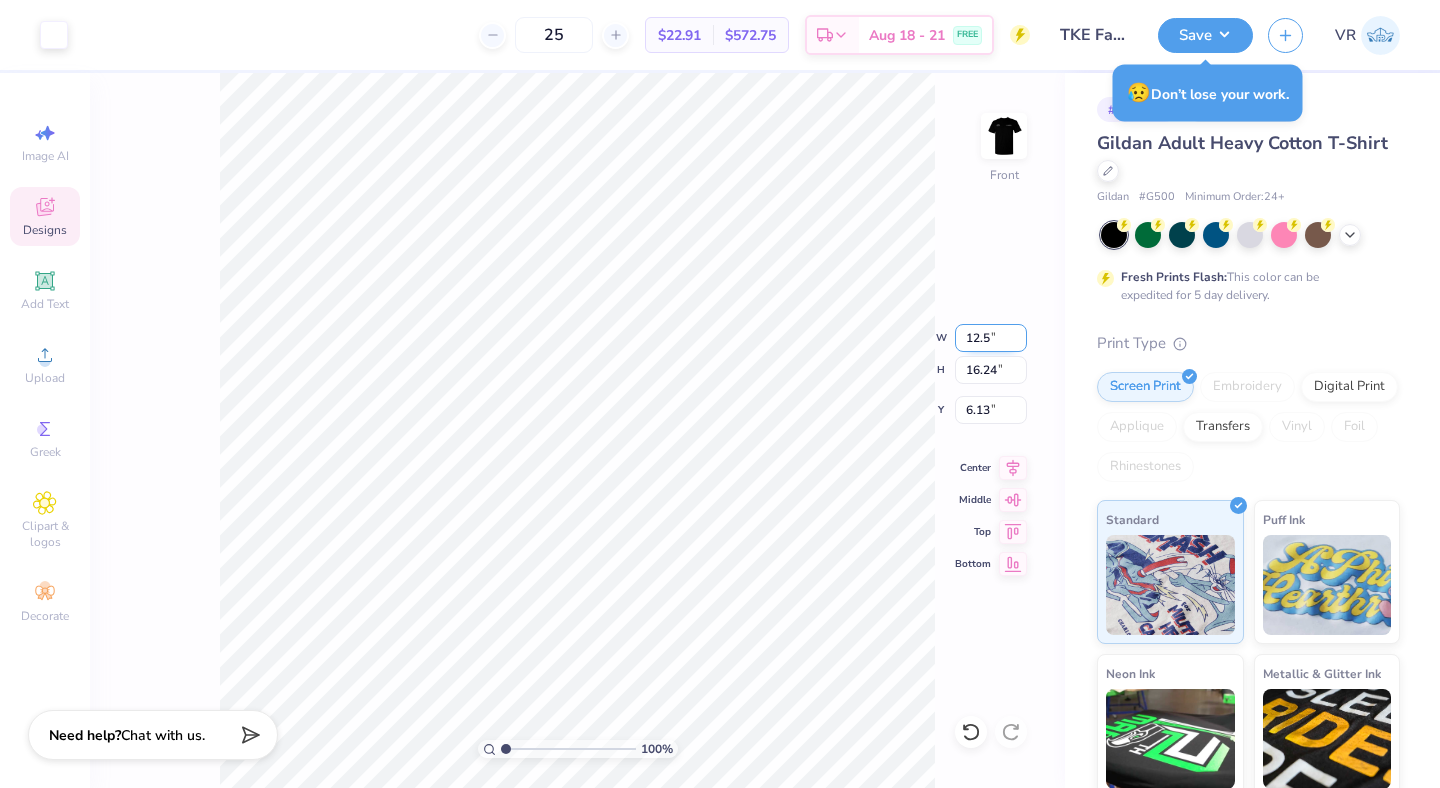 type on "12.50" 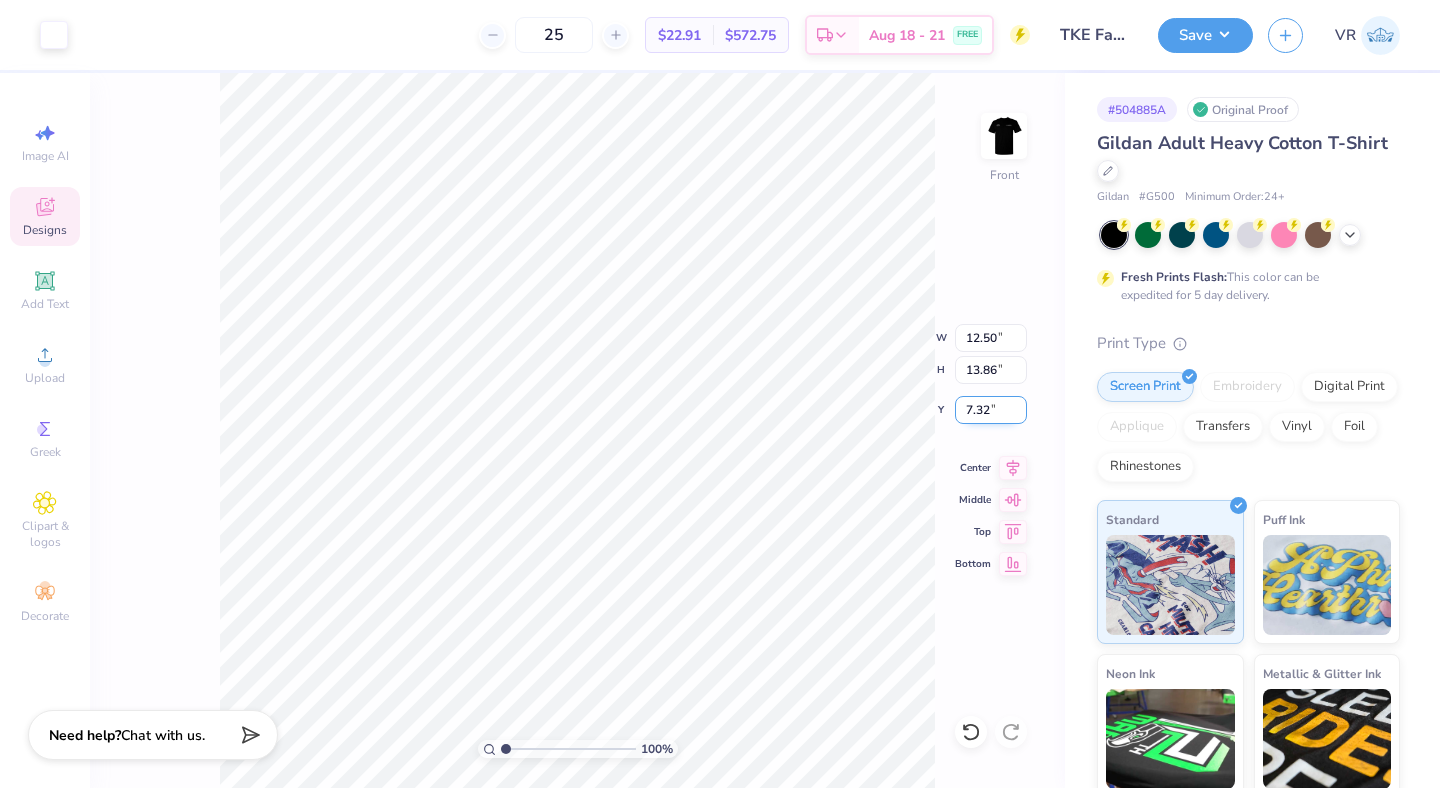 click on "7.32" at bounding box center [991, 410] 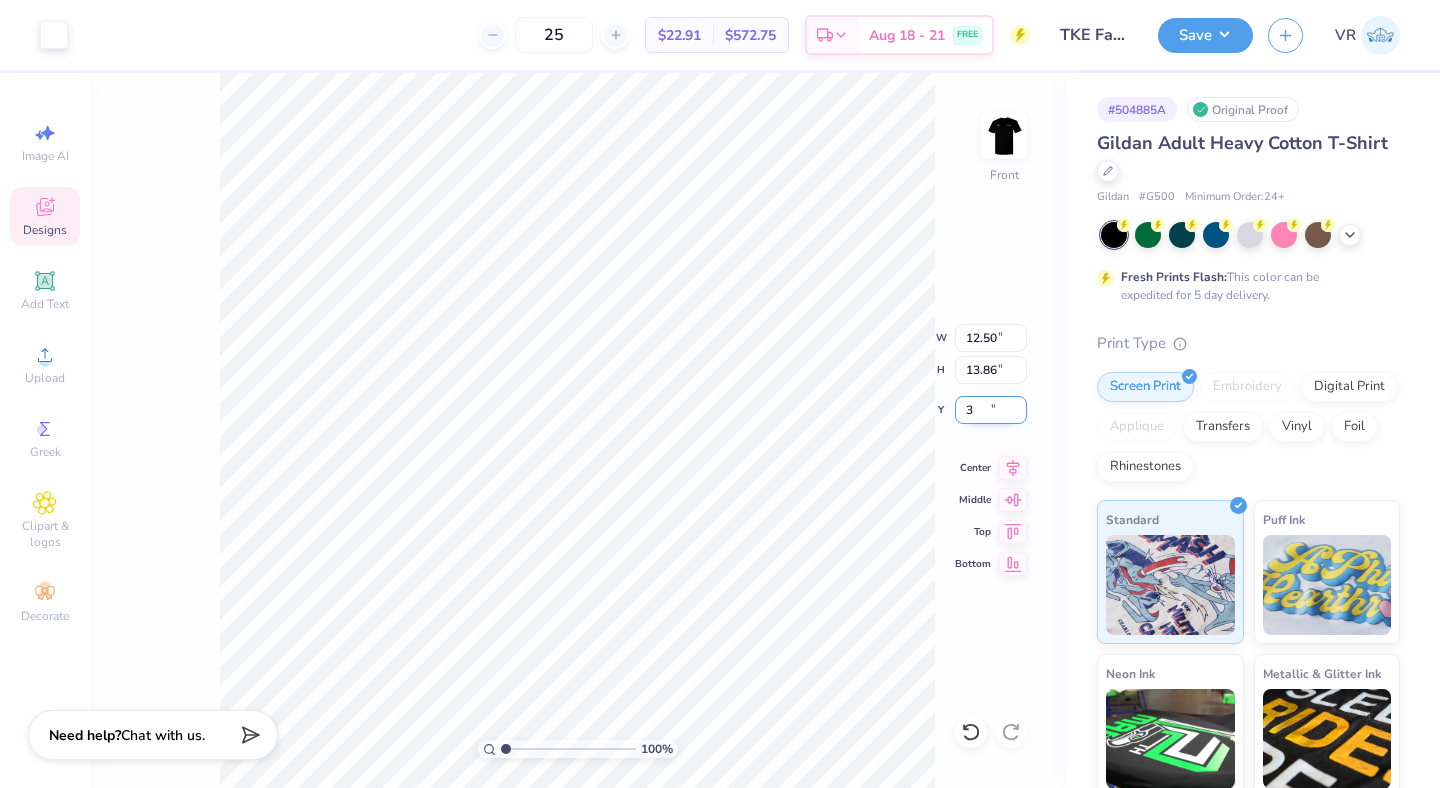 type on "3.00" 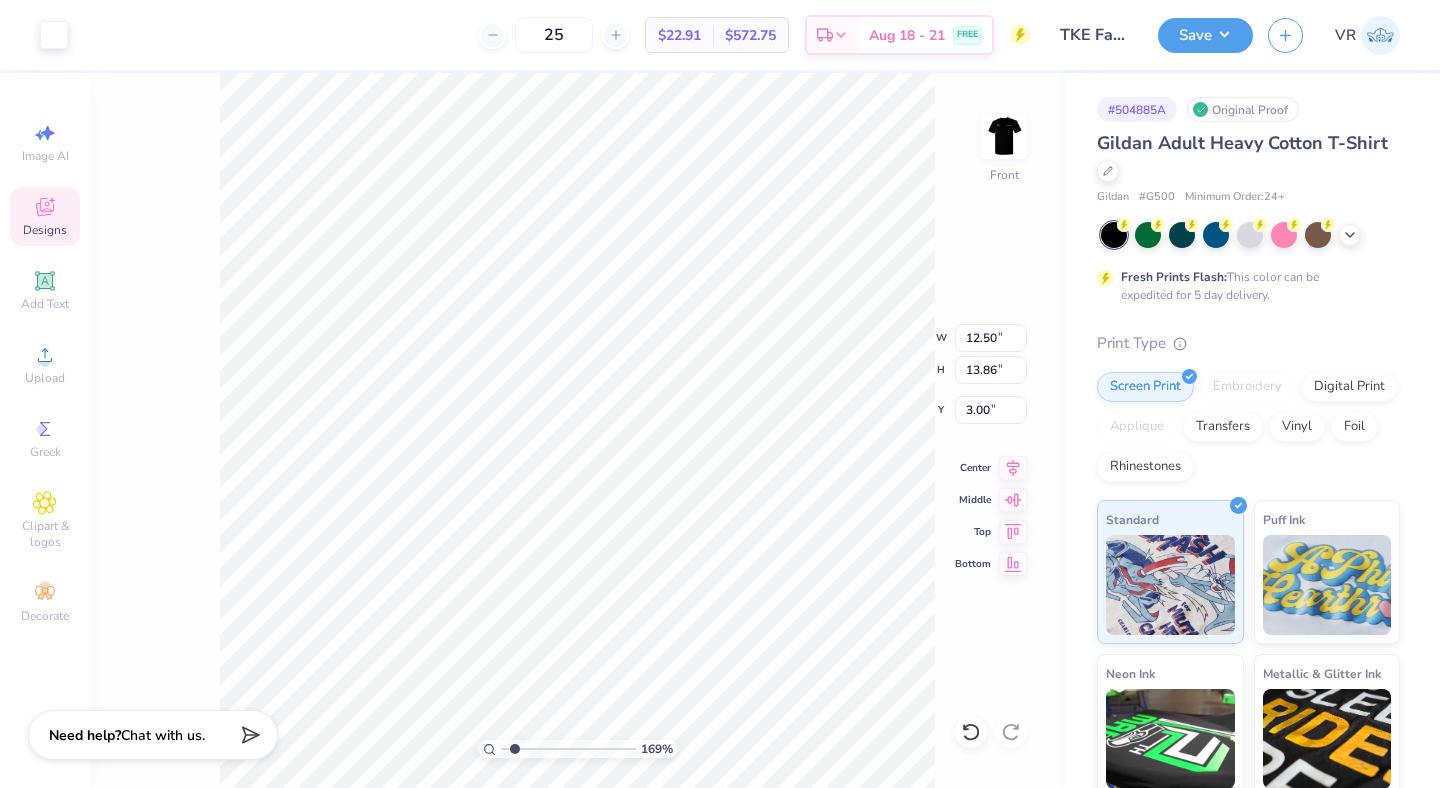 click at bounding box center (568, 749) 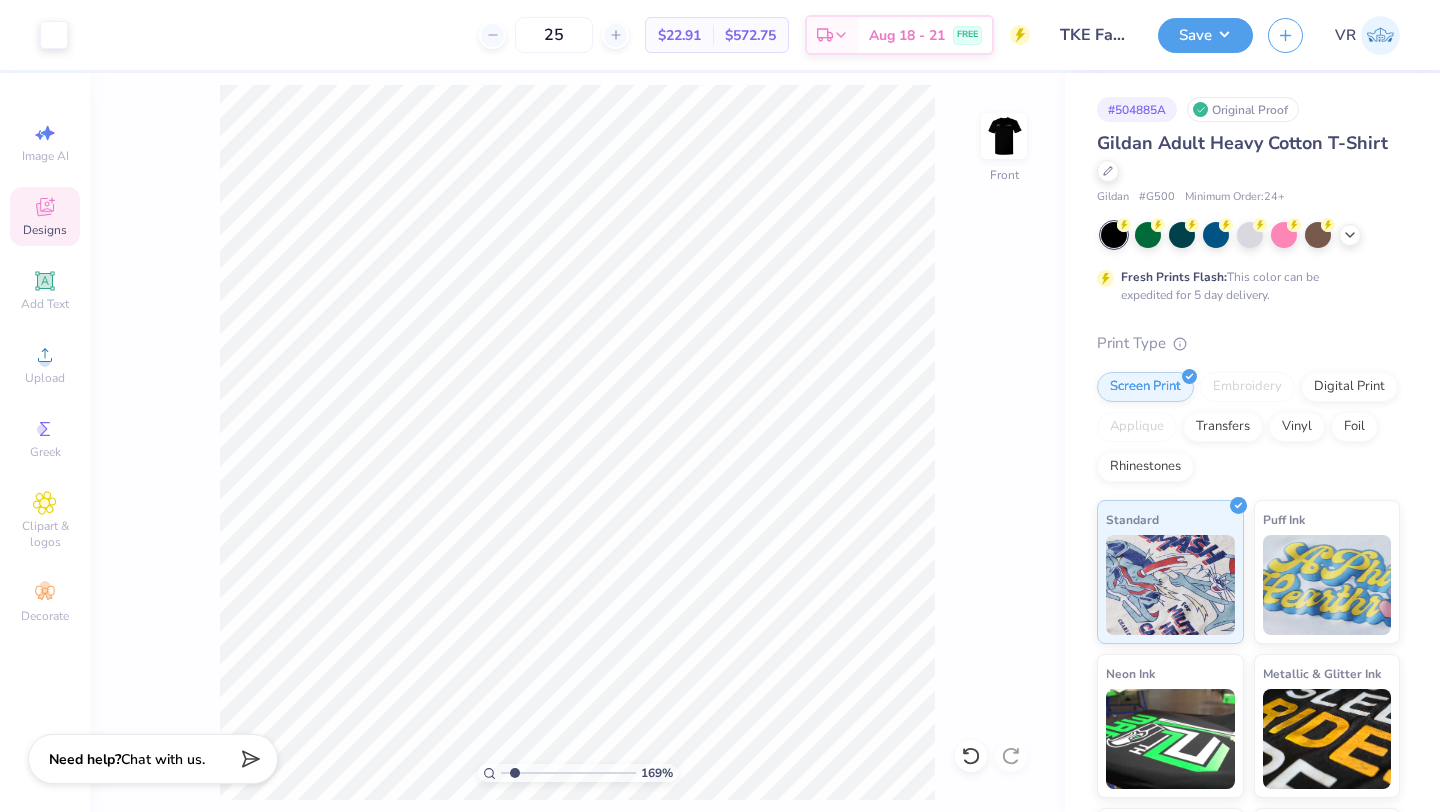 type on "1" 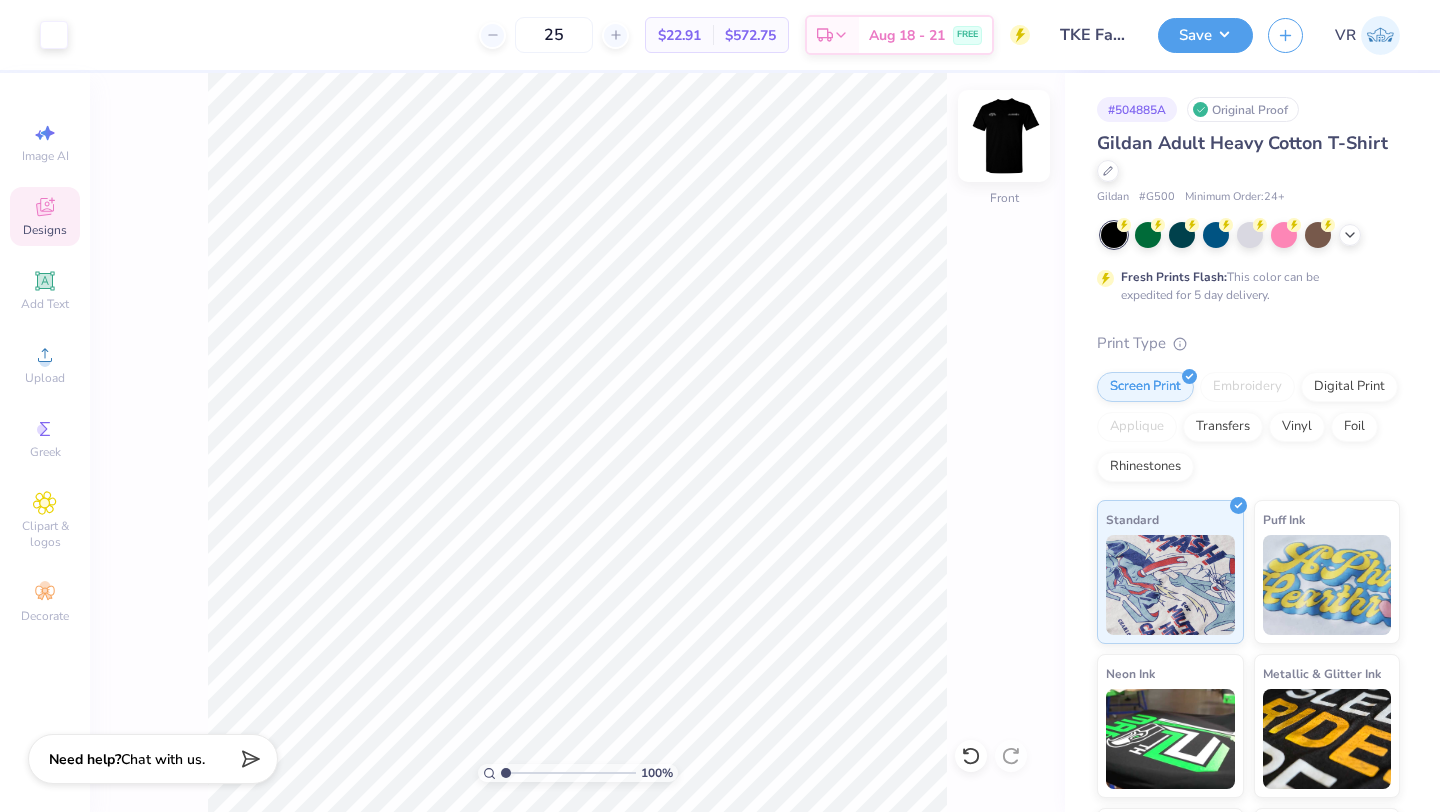 click at bounding box center [1004, 136] 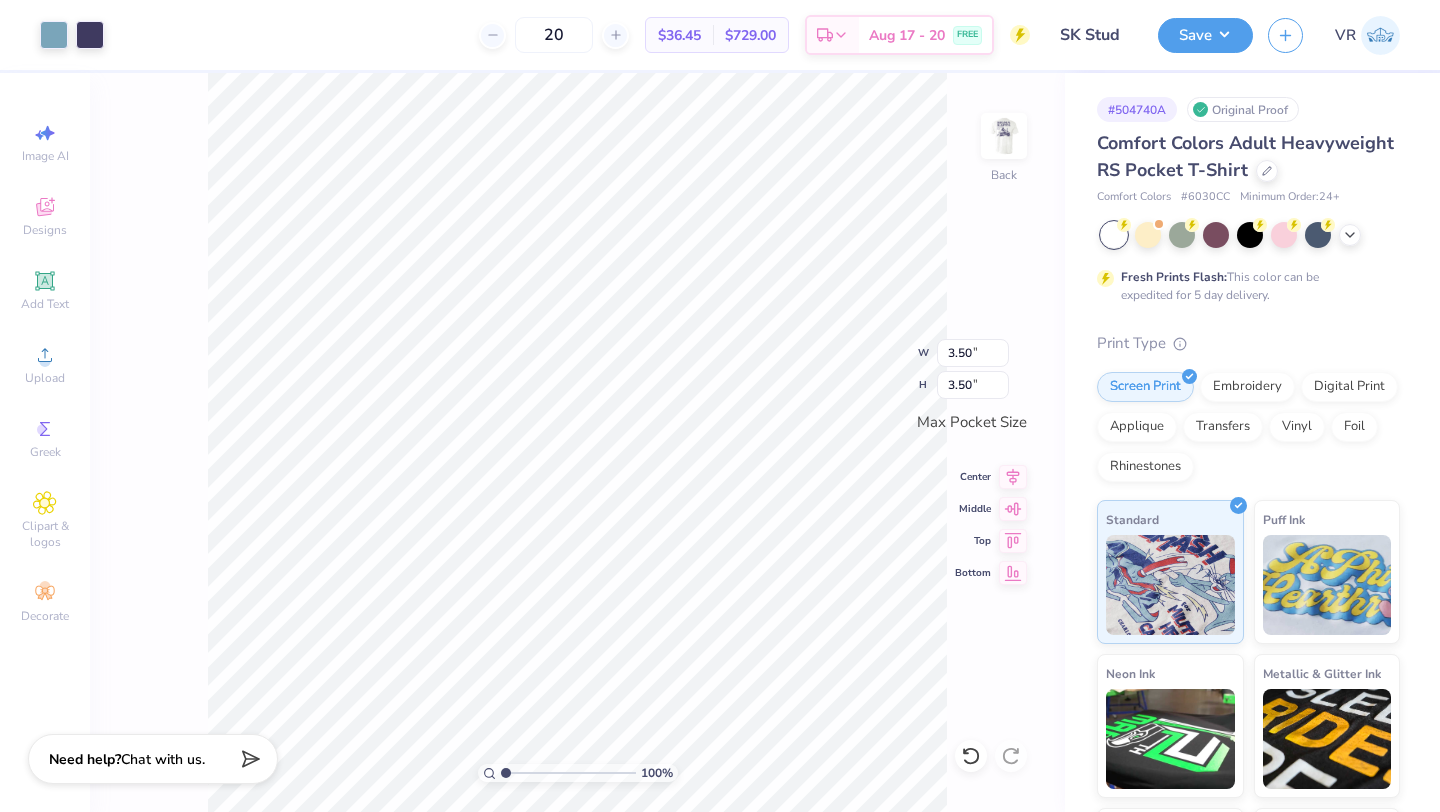 scroll, scrollTop: 0, scrollLeft: 0, axis: both 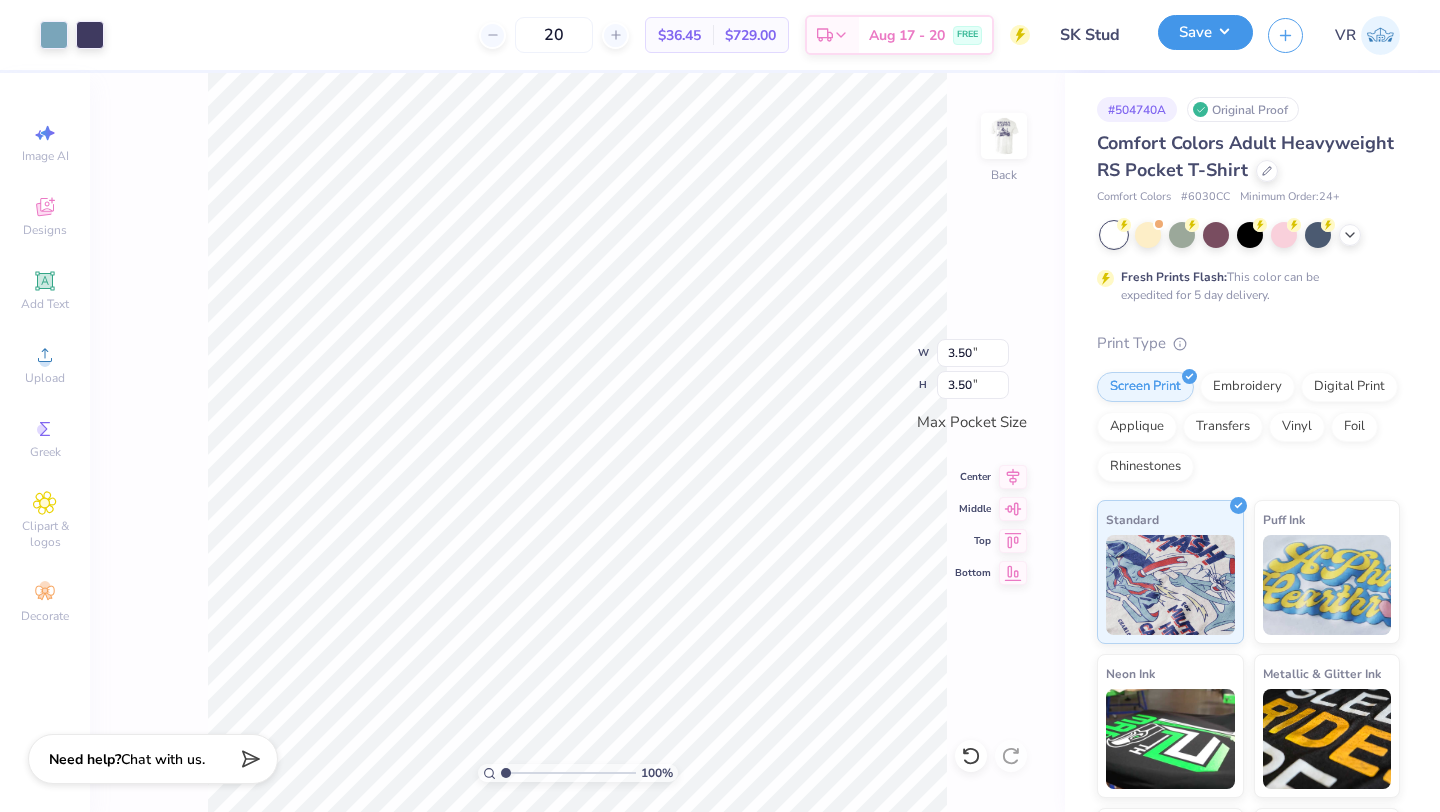 click on "Save" at bounding box center [1205, 32] 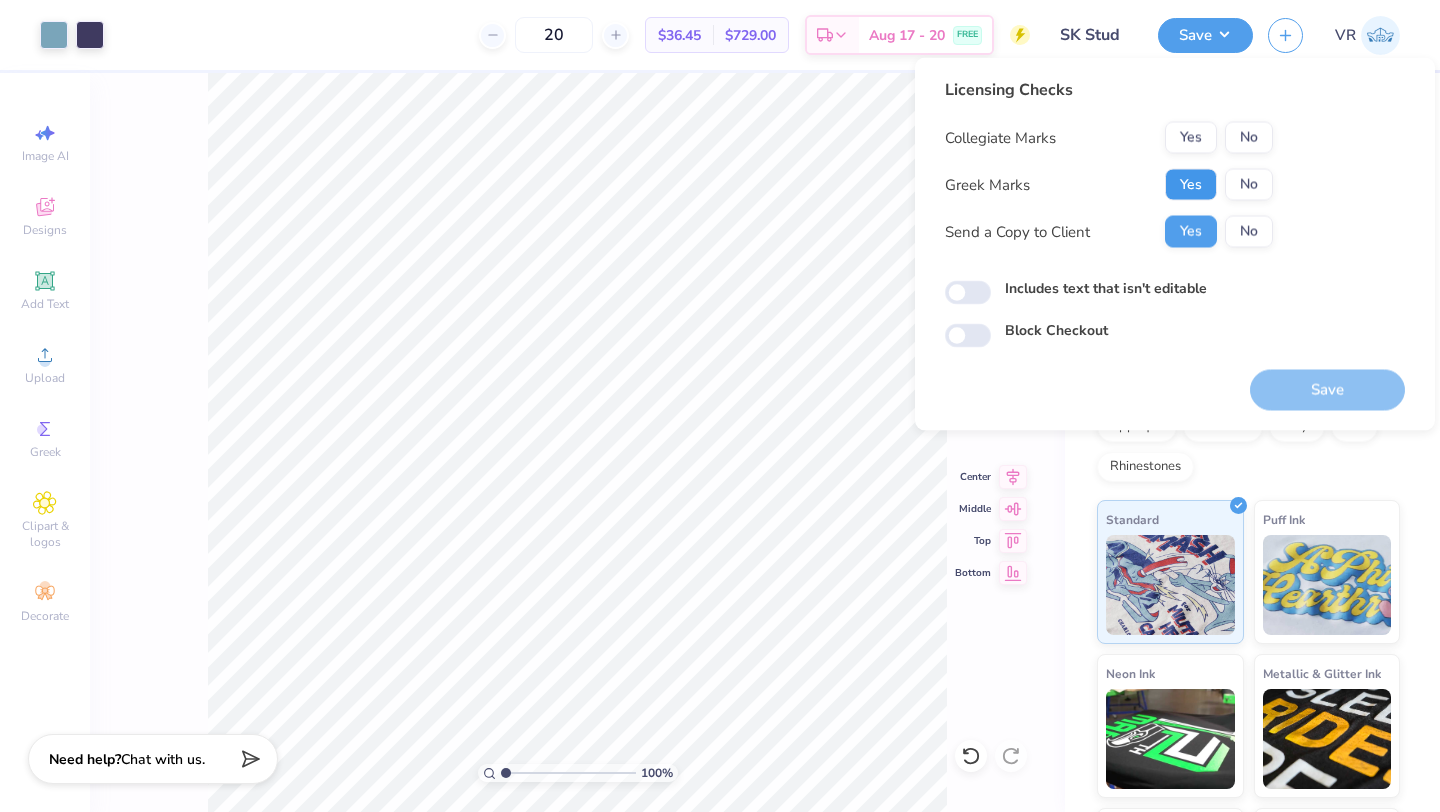 click on "Yes" at bounding box center (1191, 185) 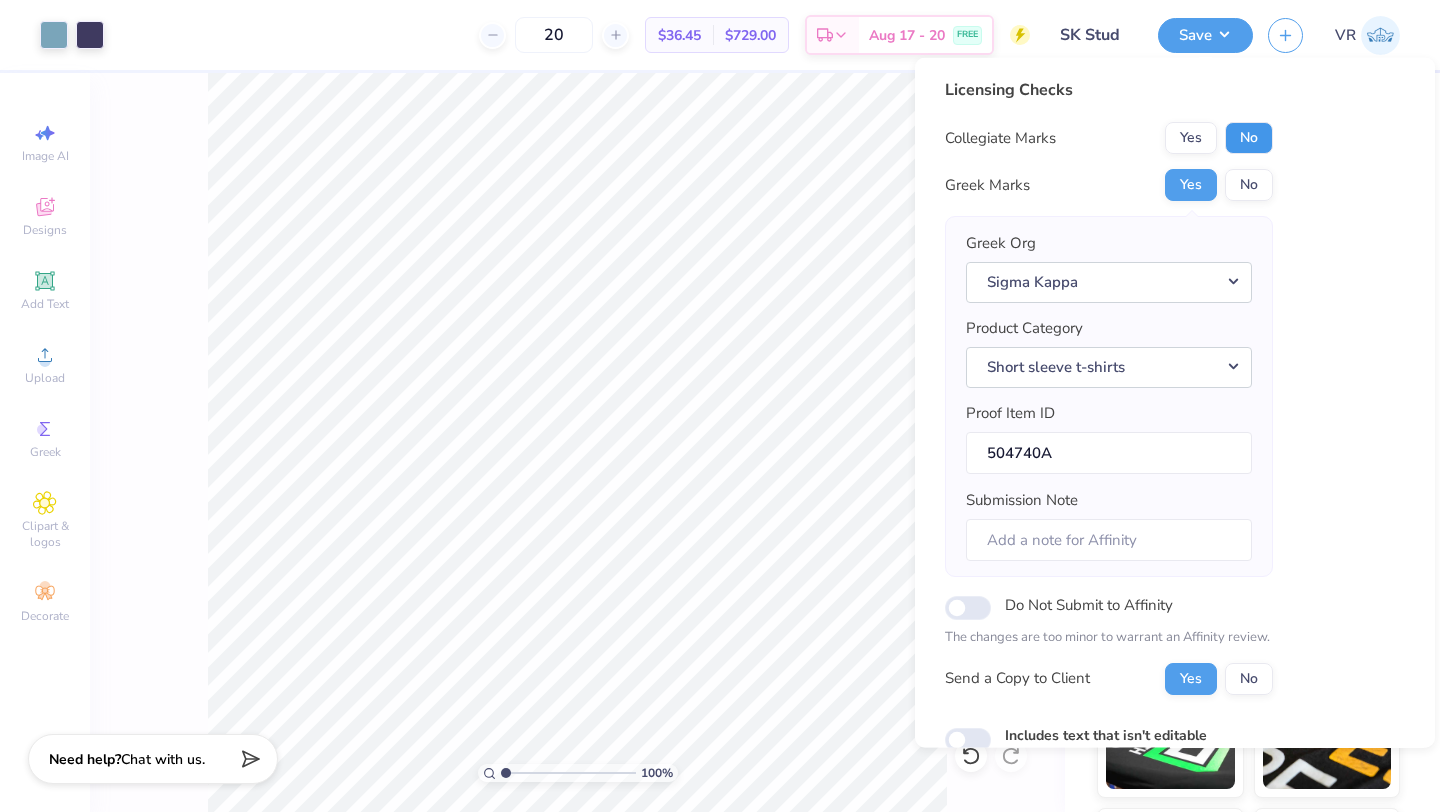 click on "No" at bounding box center [1249, 138] 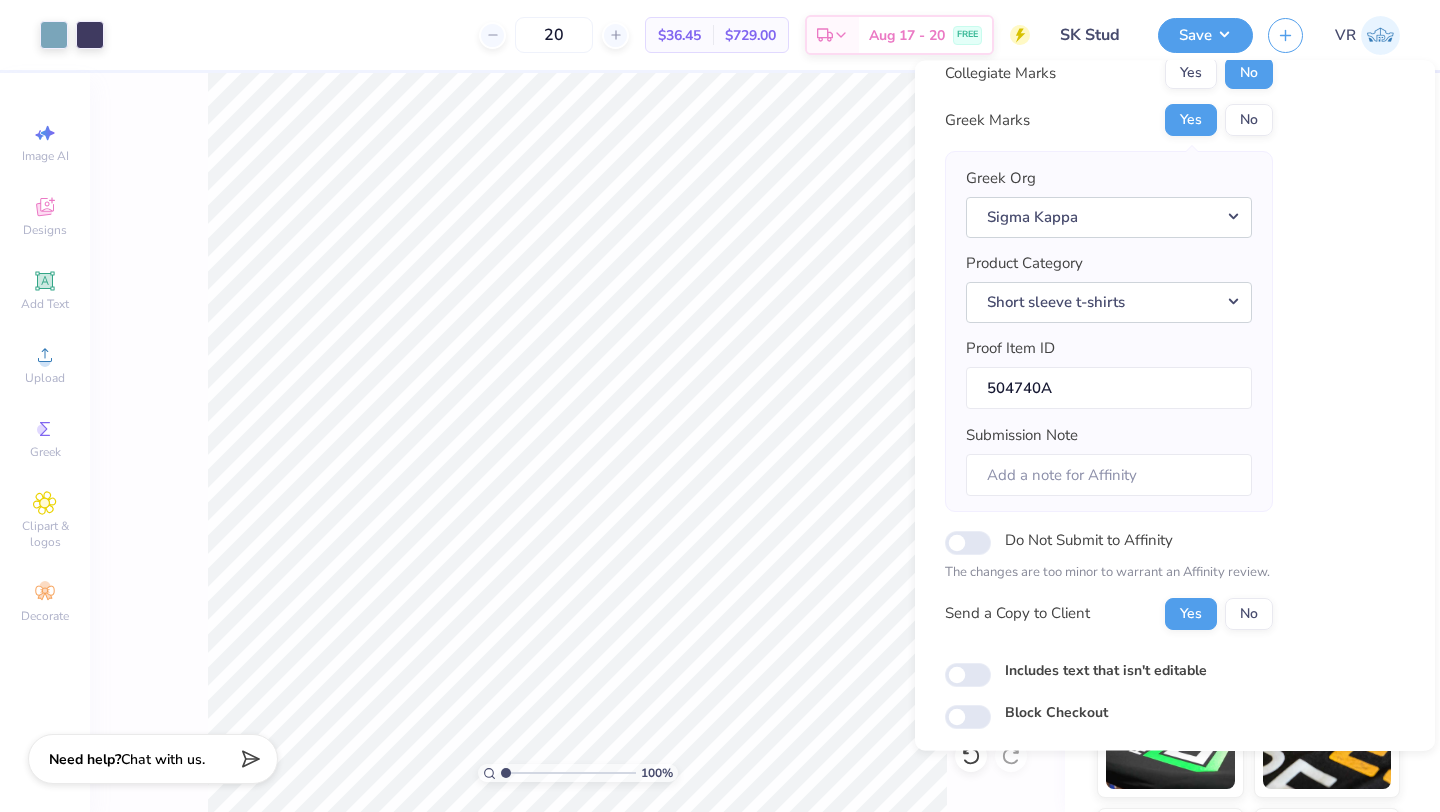 scroll, scrollTop: 129, scrollLeft: 0, axis: vertical 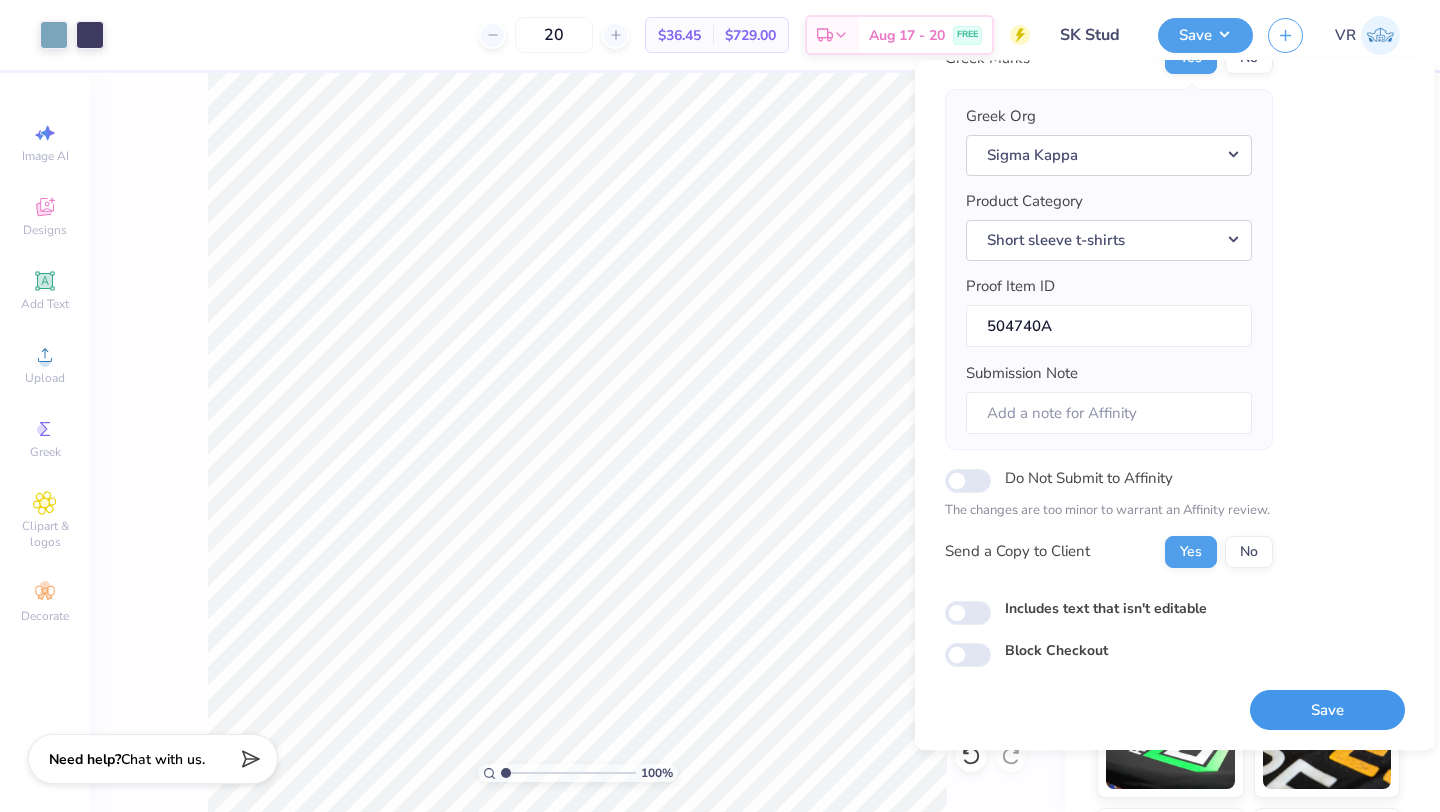 click on "Save" at bounding box center [1327, 710] 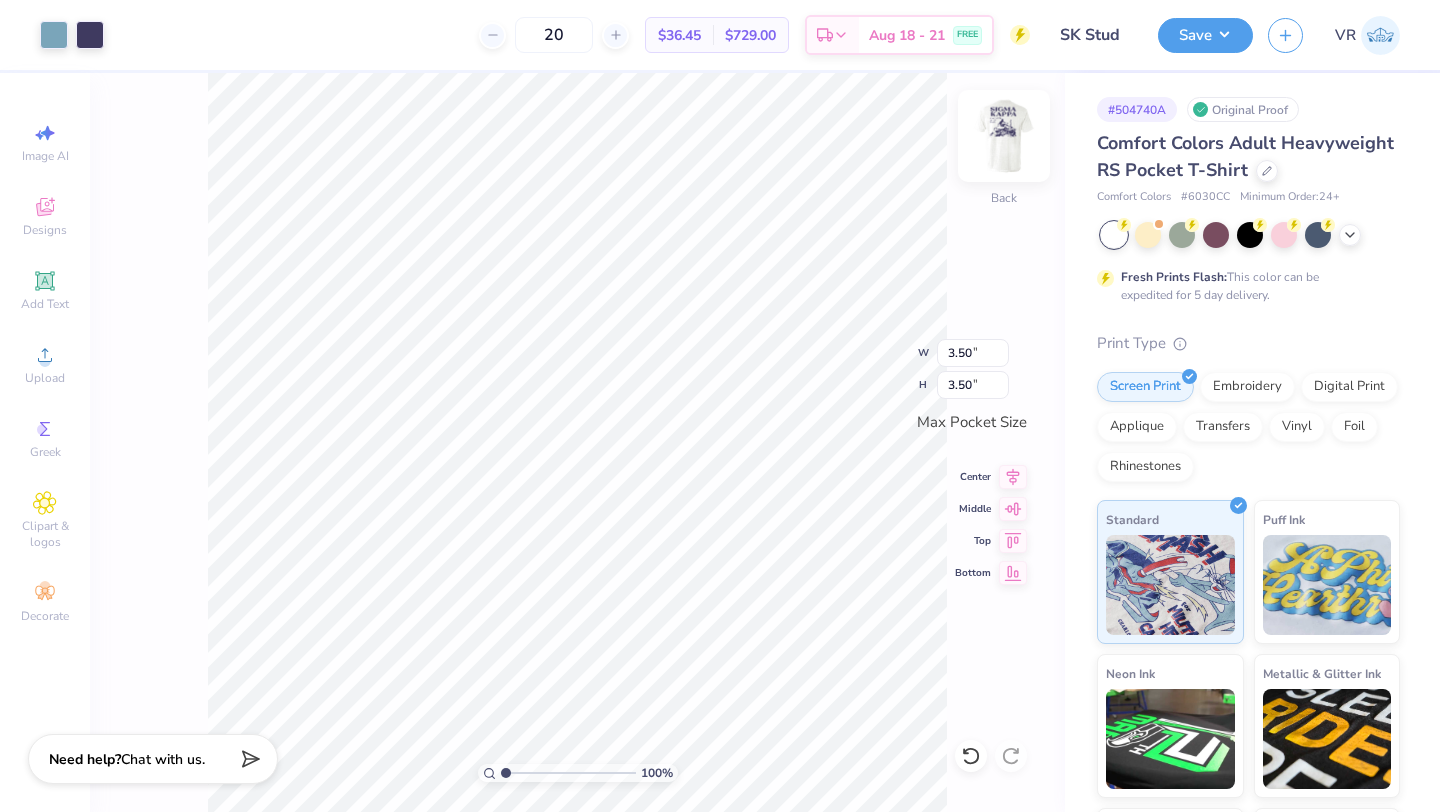 click at bounding box center [1004, 136] 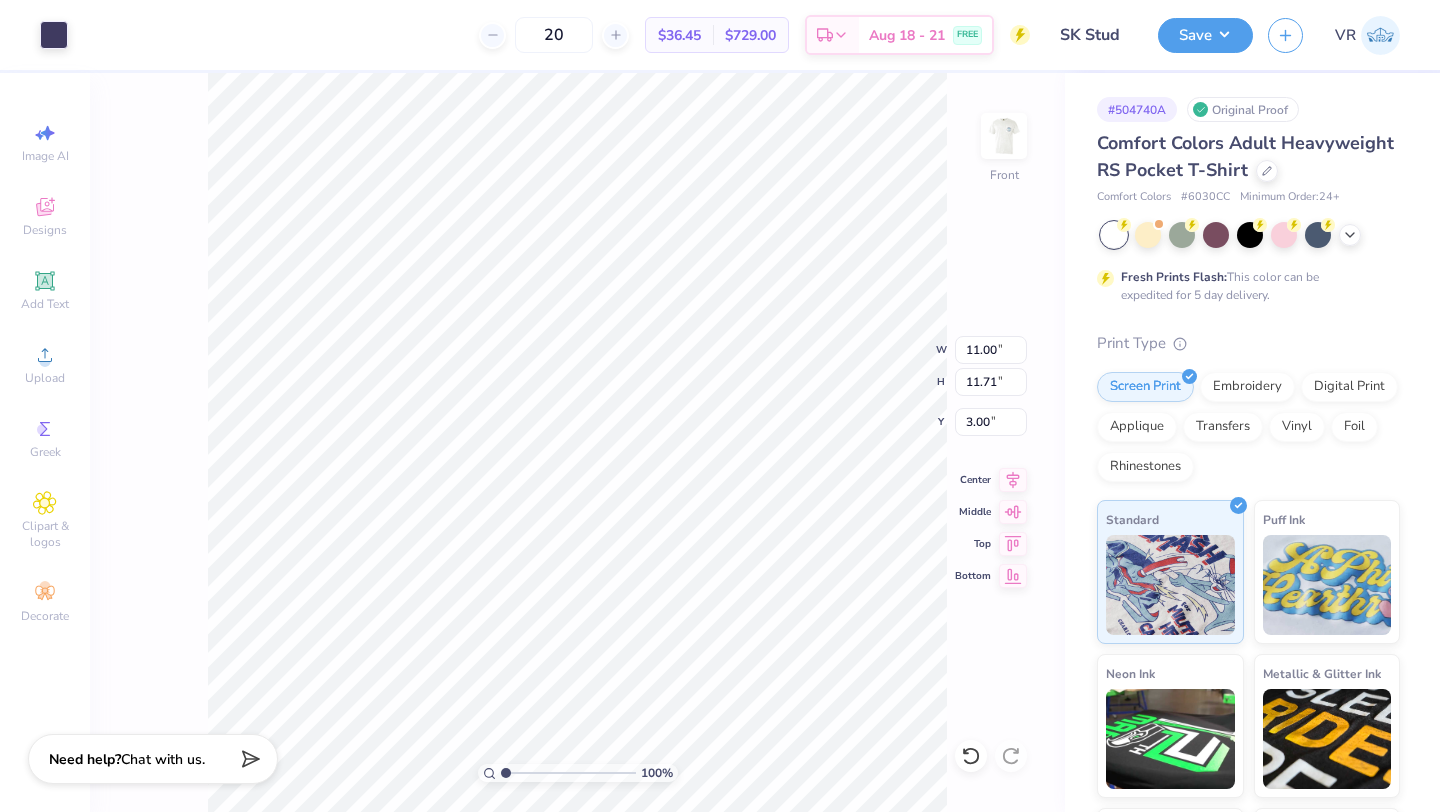 type on "4.38" 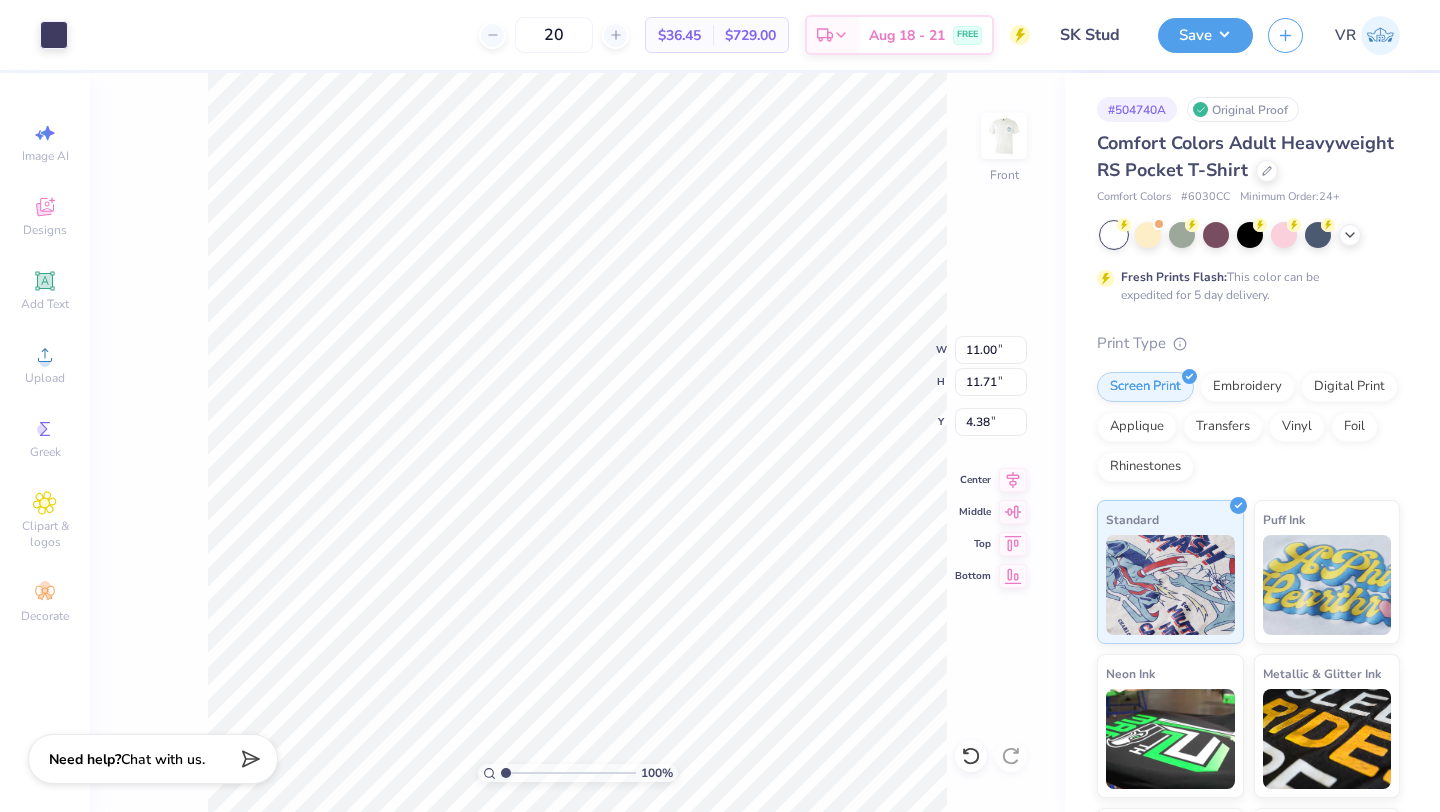 type on "11.92" 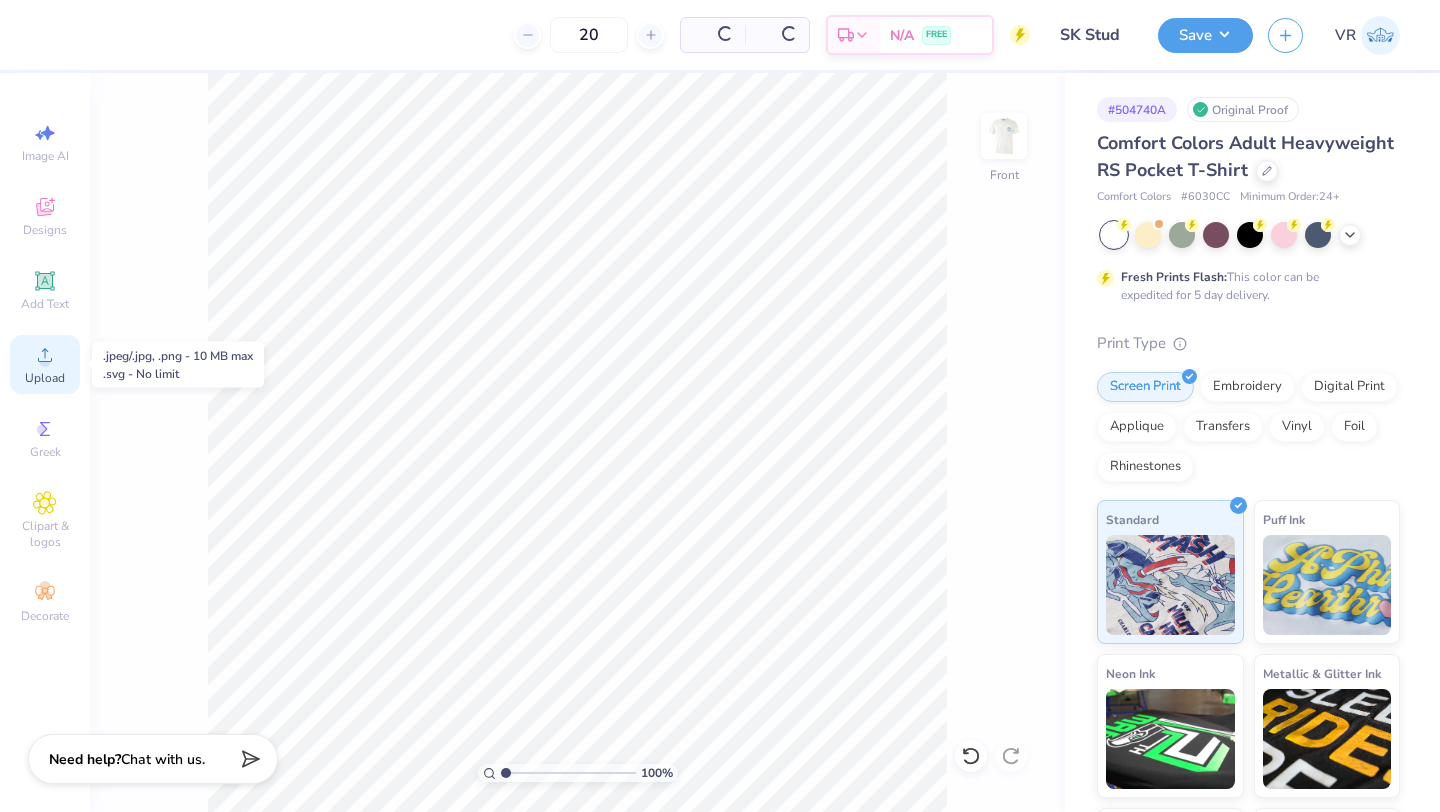 click 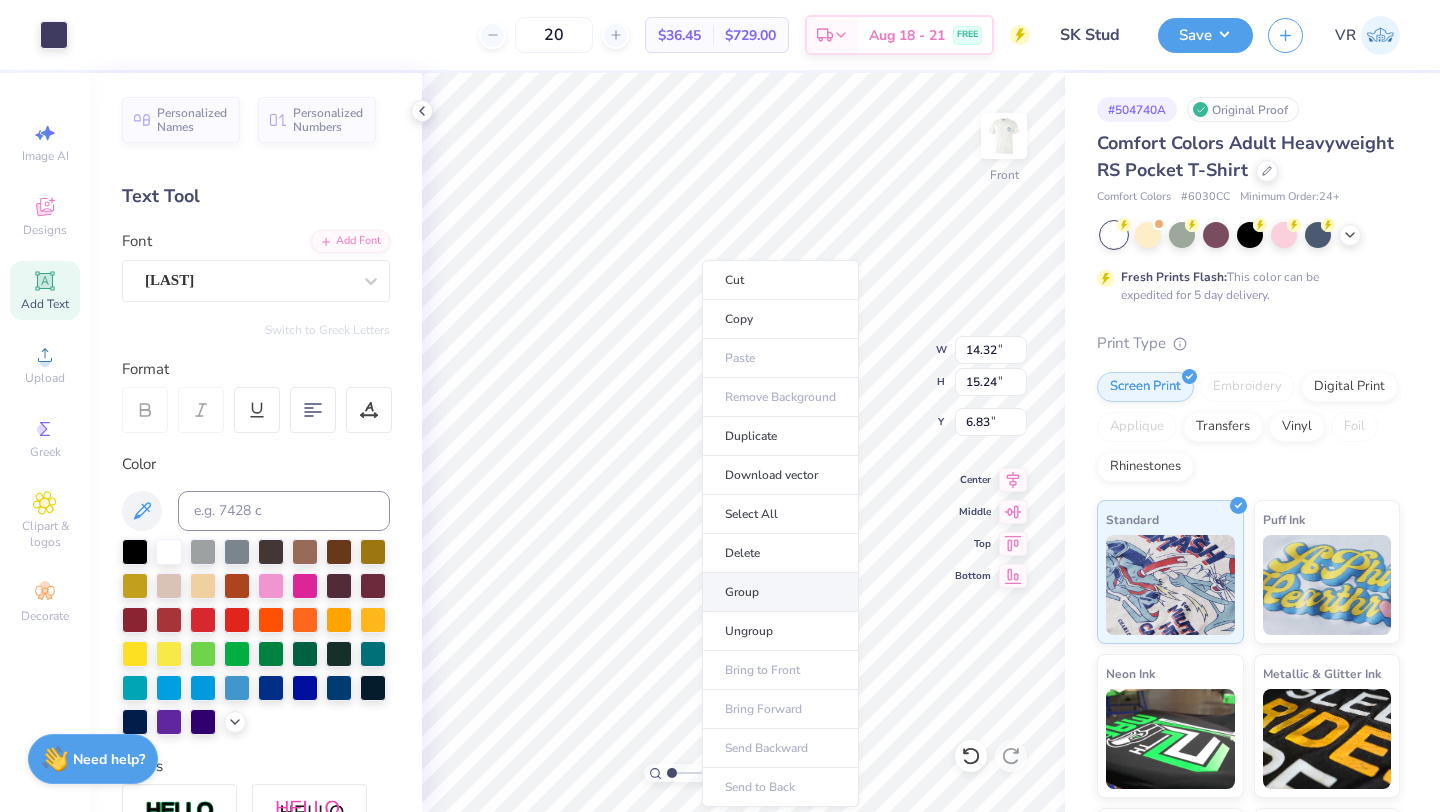click on "Group" at bounding box center (780, 592) 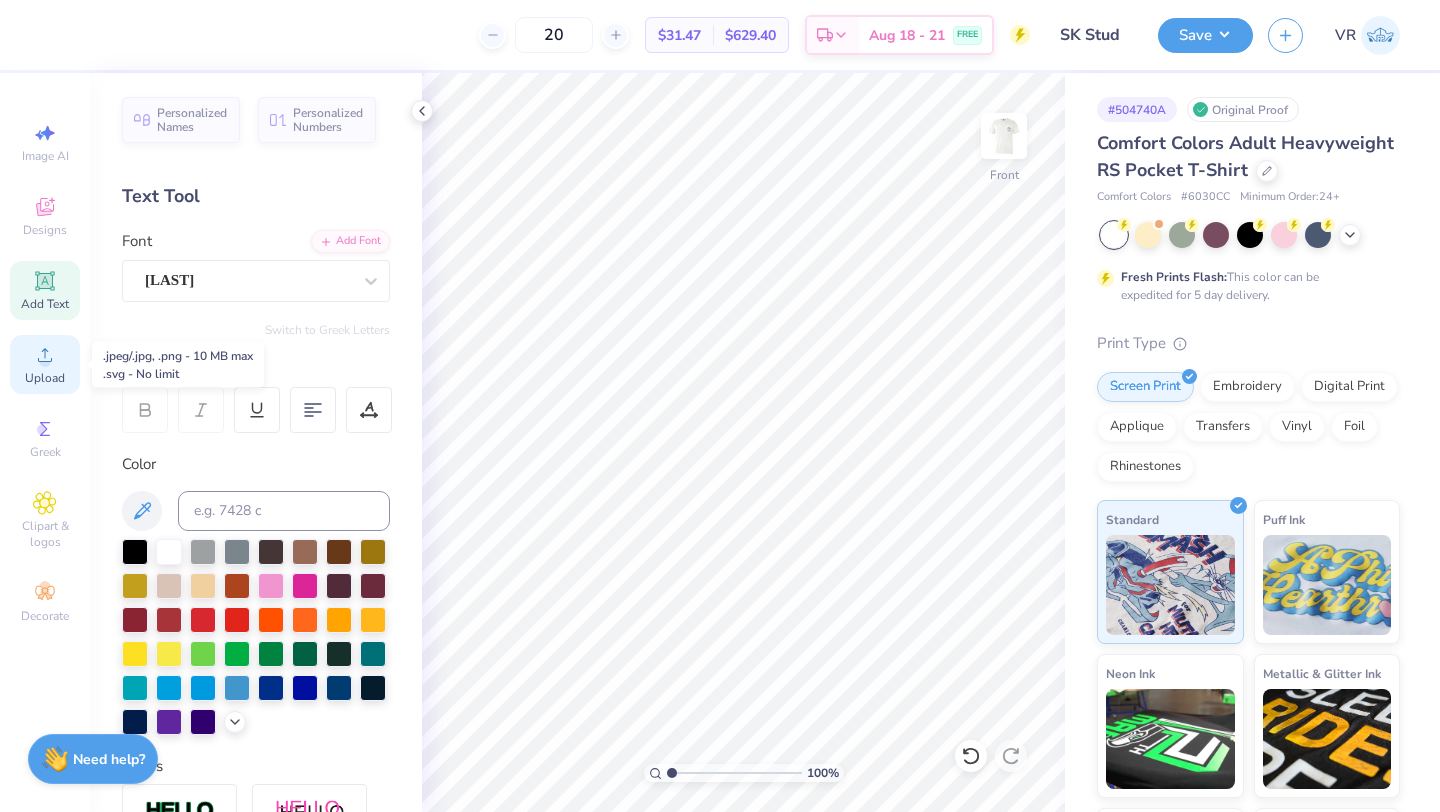 click on "Upload" at bounding box center [45, 378] 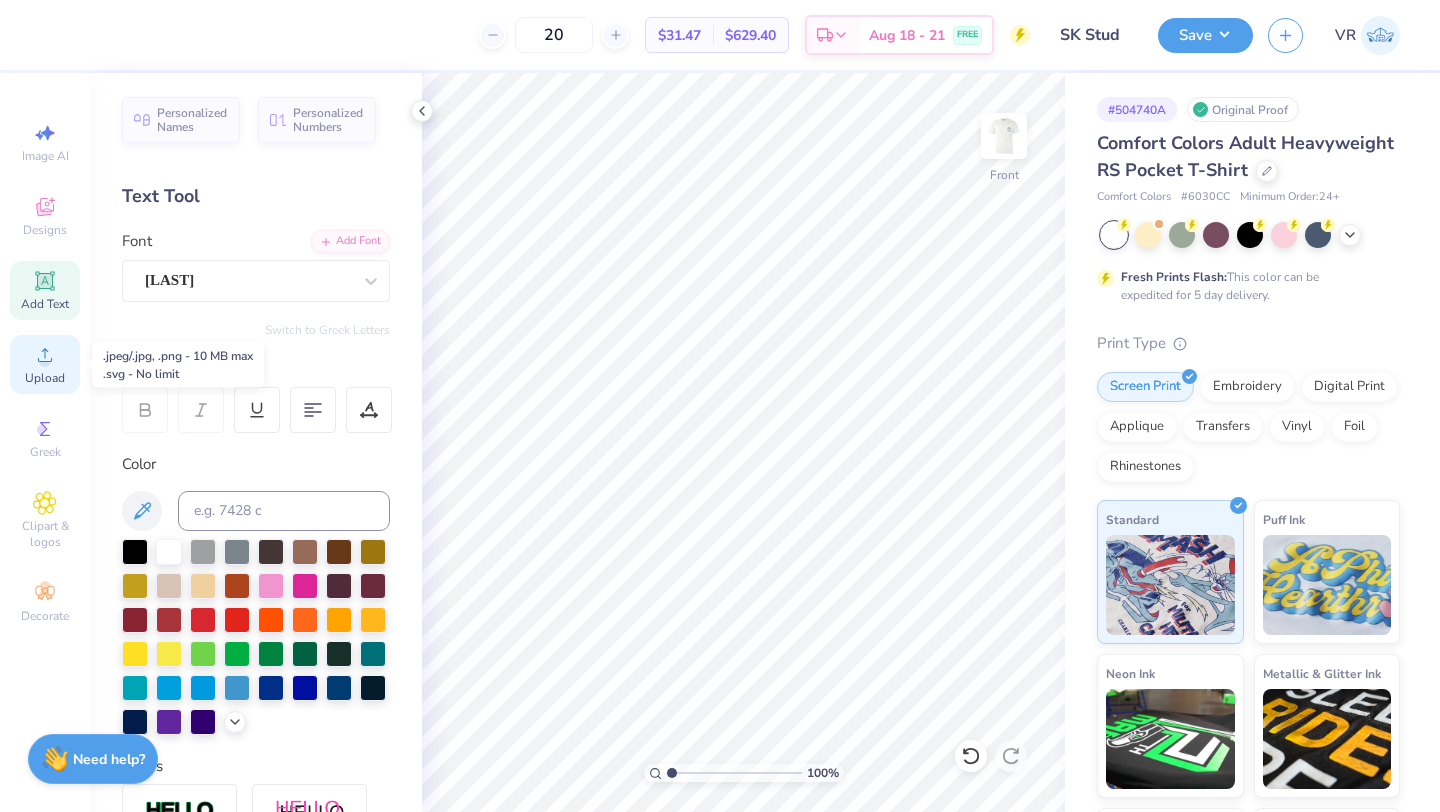 click on "Upload" at bounding box center (45, 364) 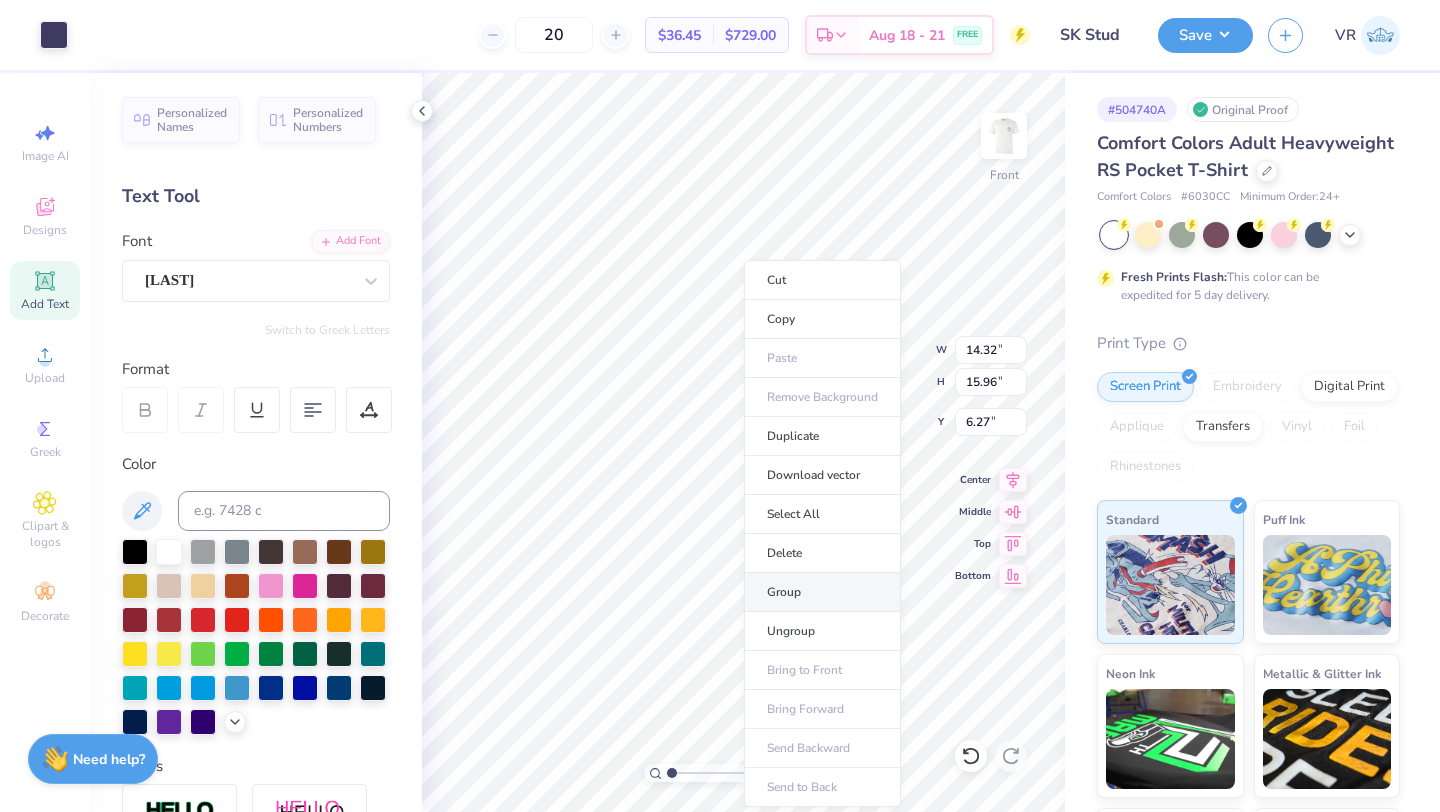 click on "Group" at bounding box center [822, 592] 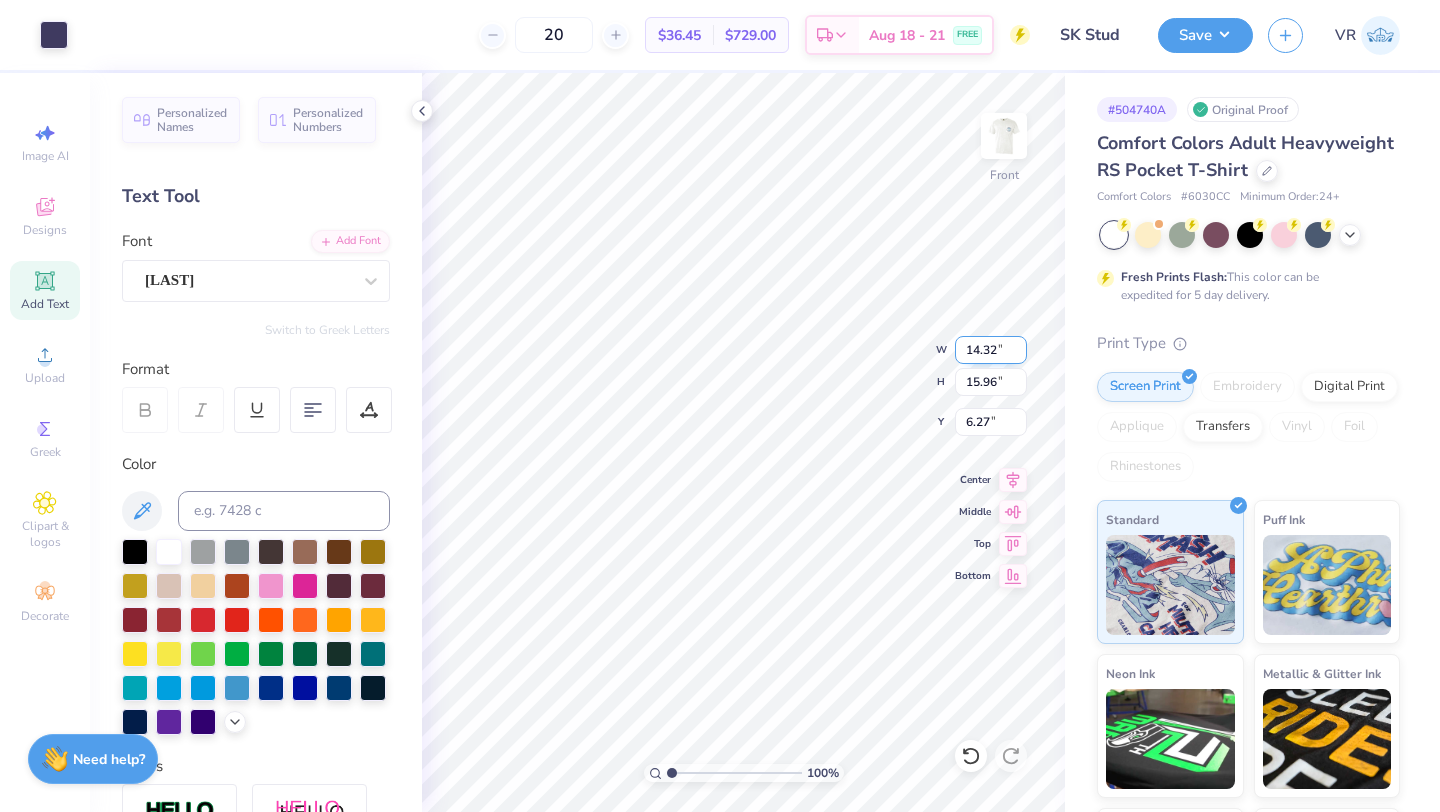 click on "14.32" at bounding box center (991, 350) 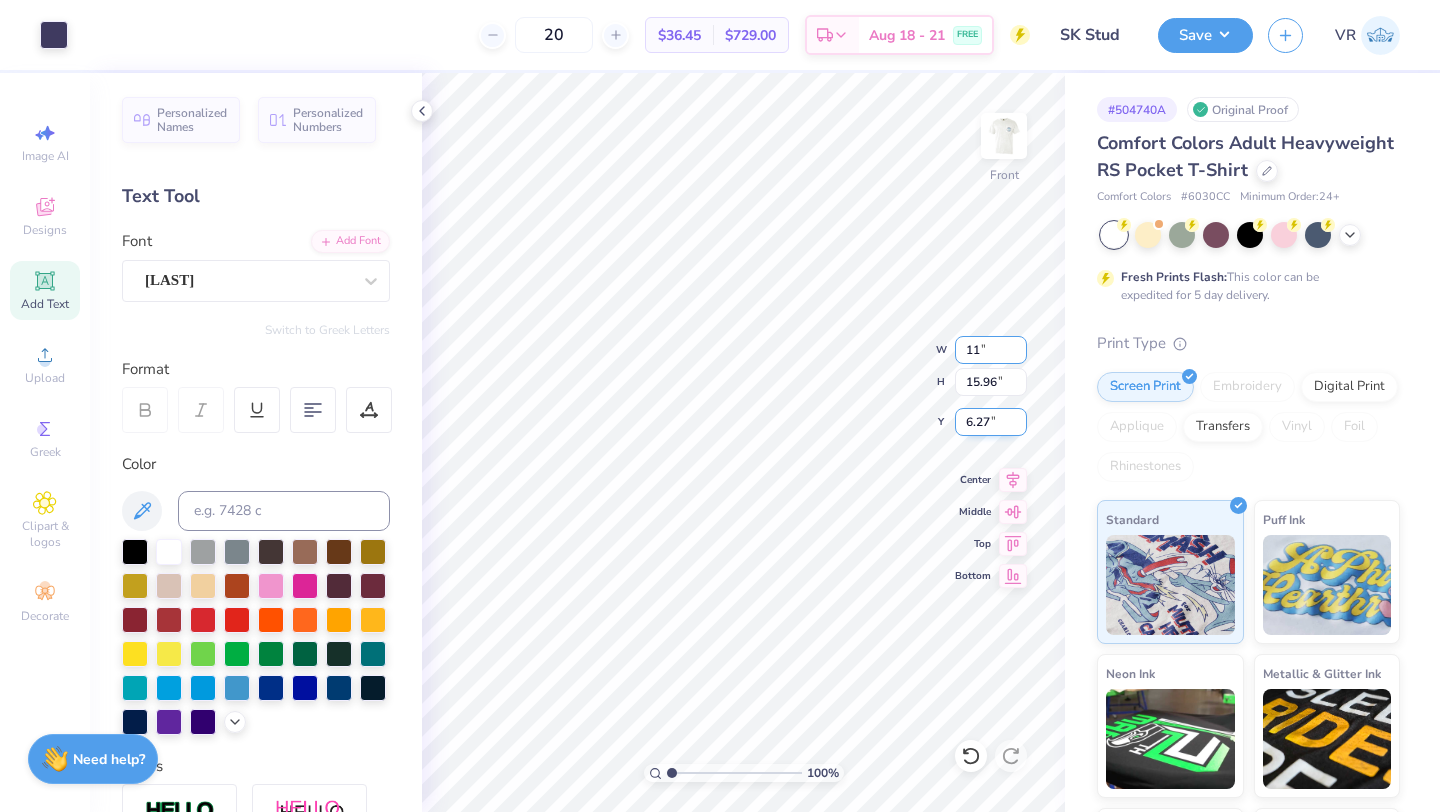type on "11.00" 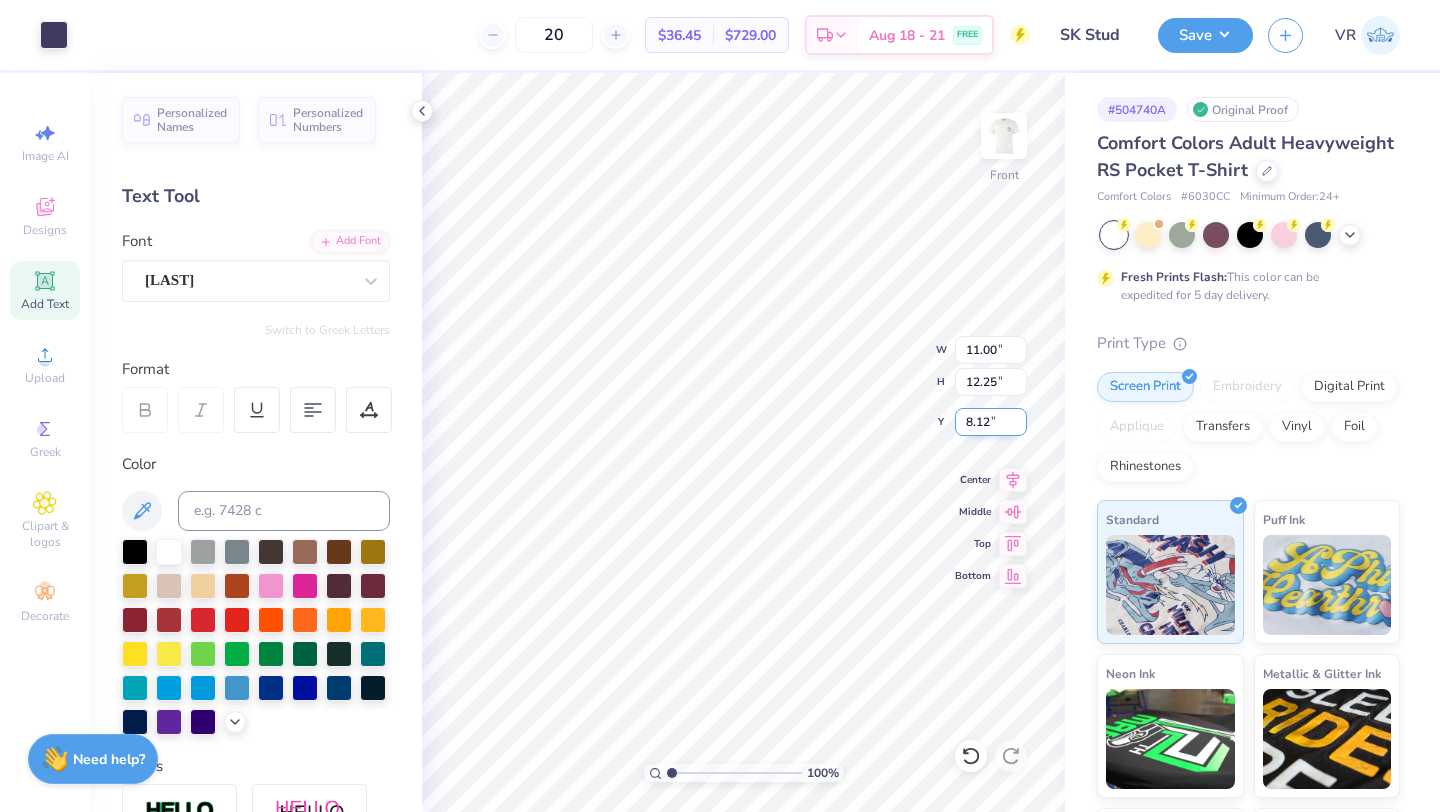 click on "8.12" at bounding box center (991, 422) 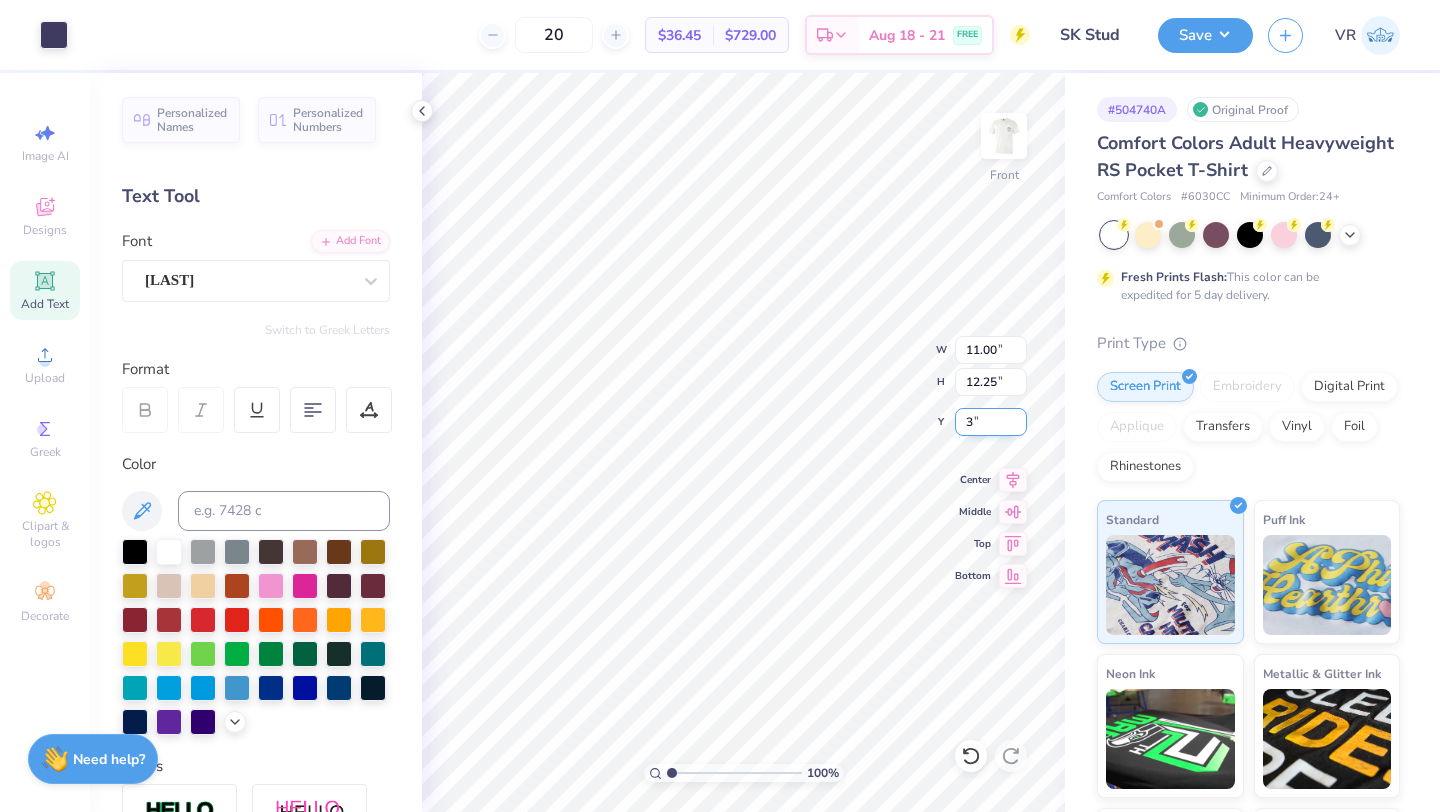 type on "3.00" 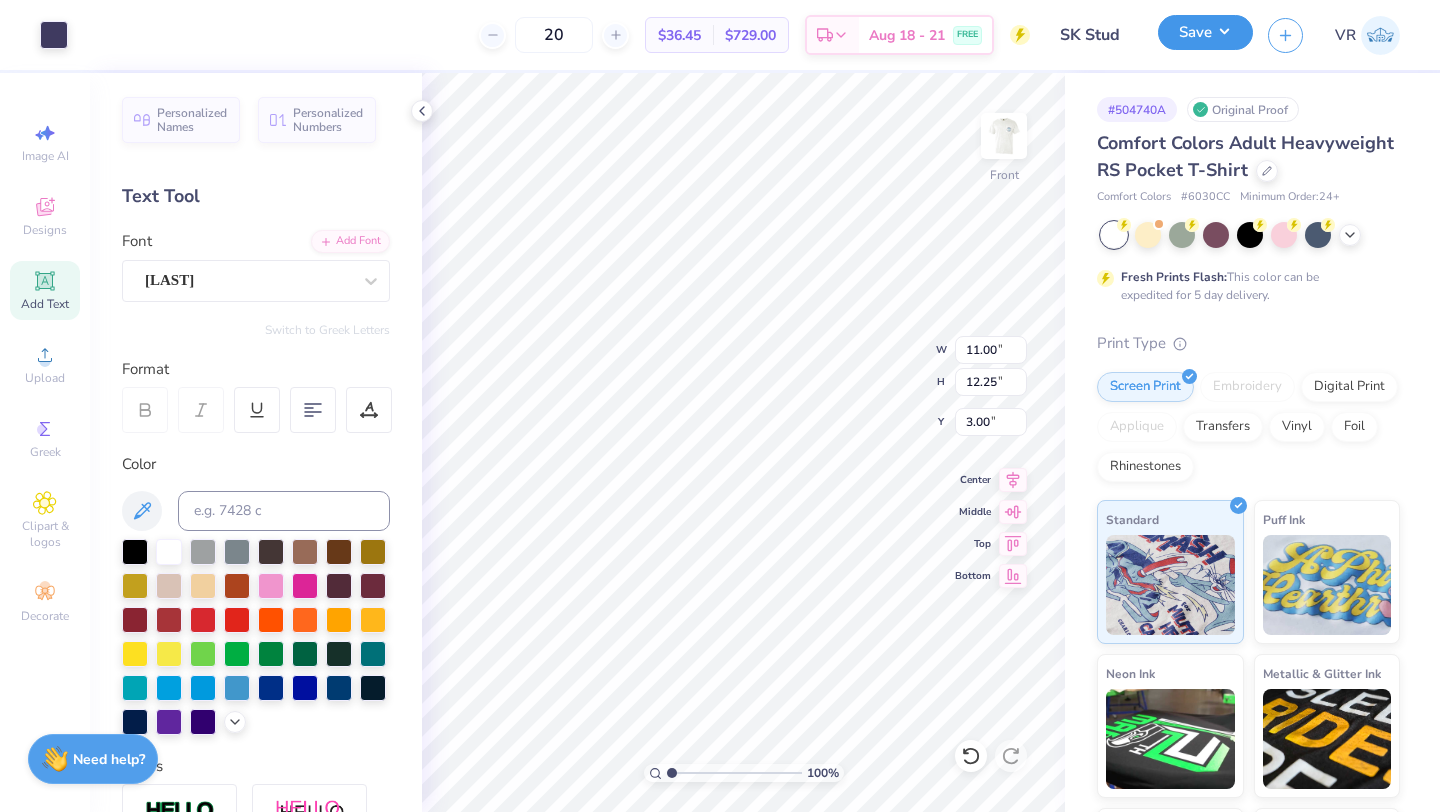 click on "Save" at bounding box center (1205, 32) 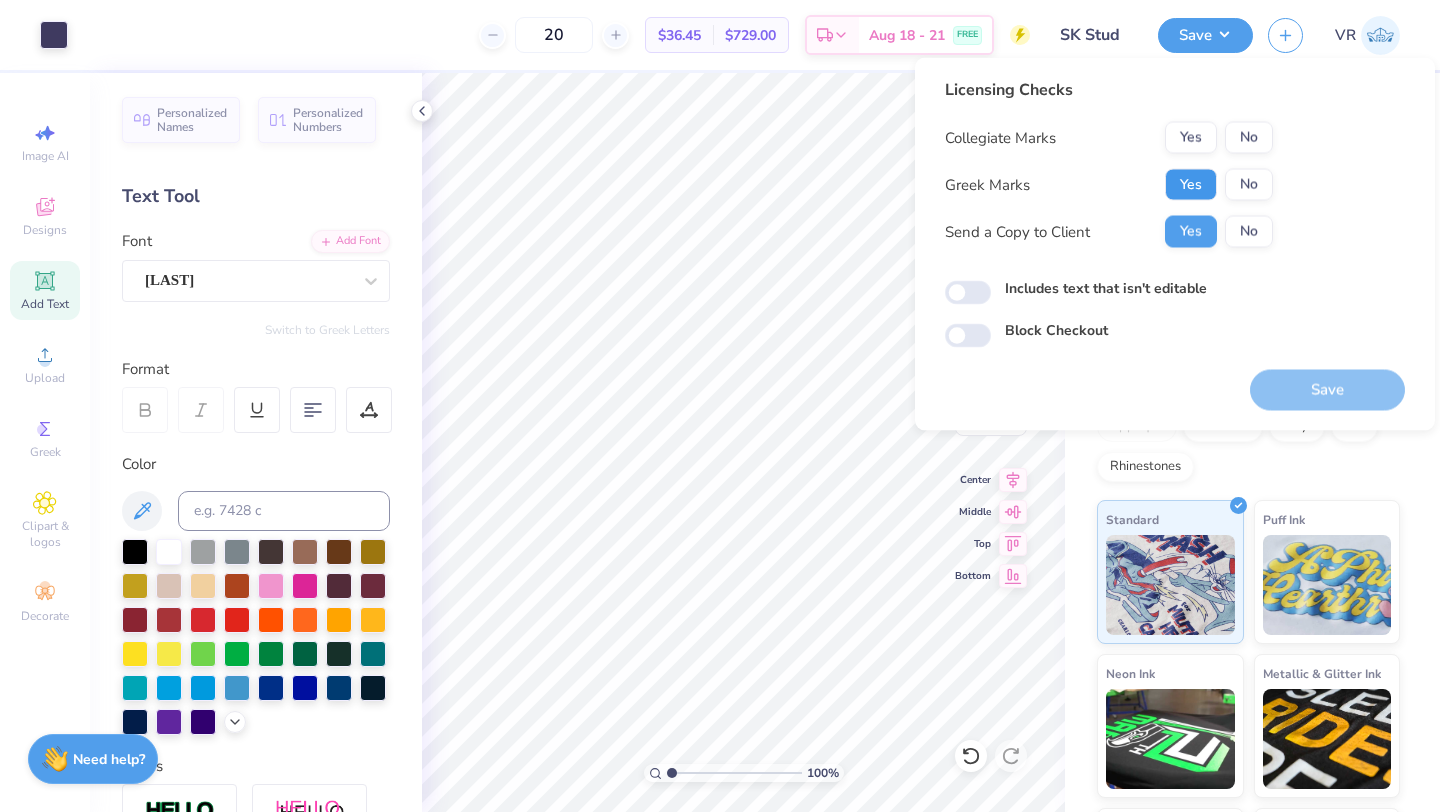 click on "Yes" at bounding box center (1191, 185) 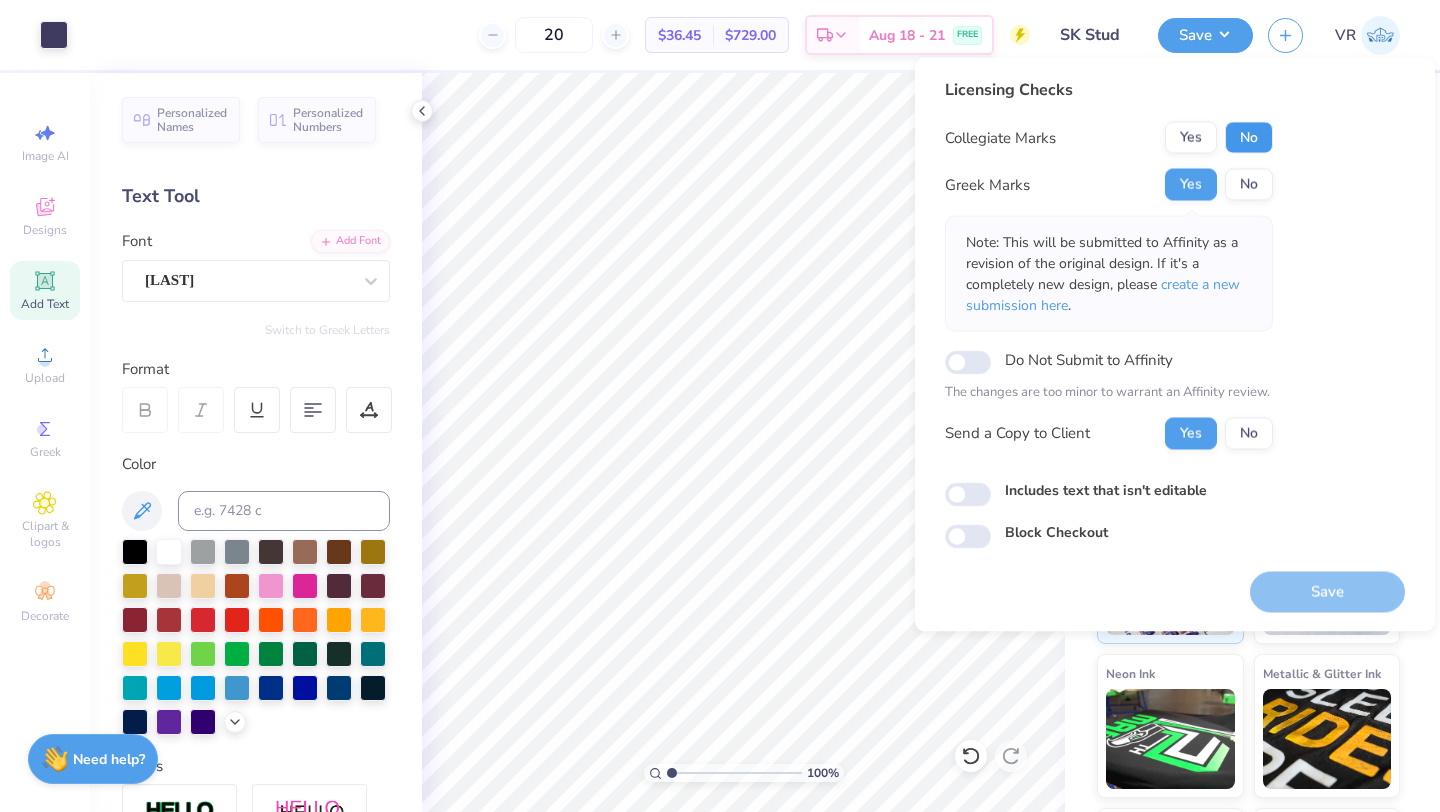 click on "No" at bounding box center [1249, 138] 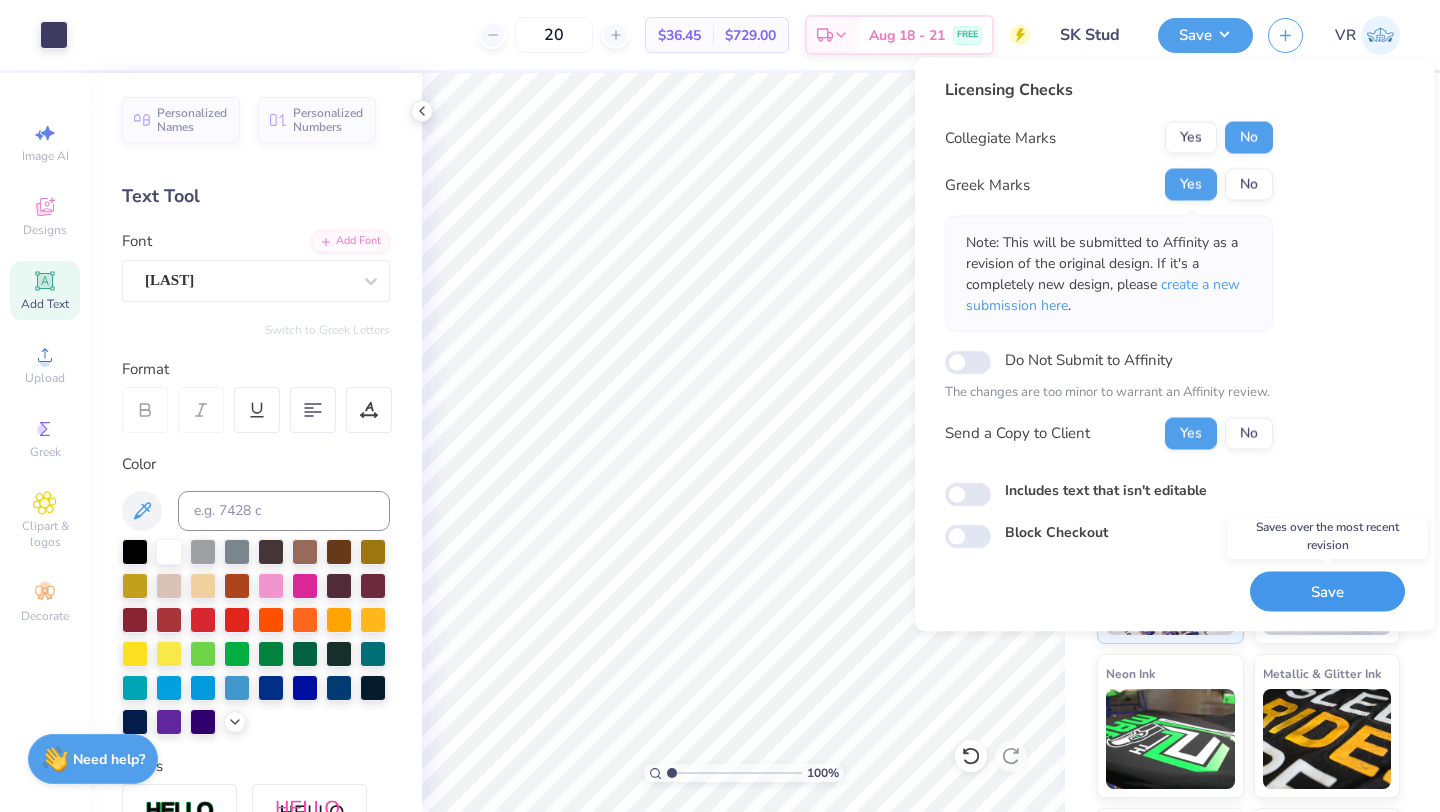 click on "Save" at bounding box center (1327, 591) 